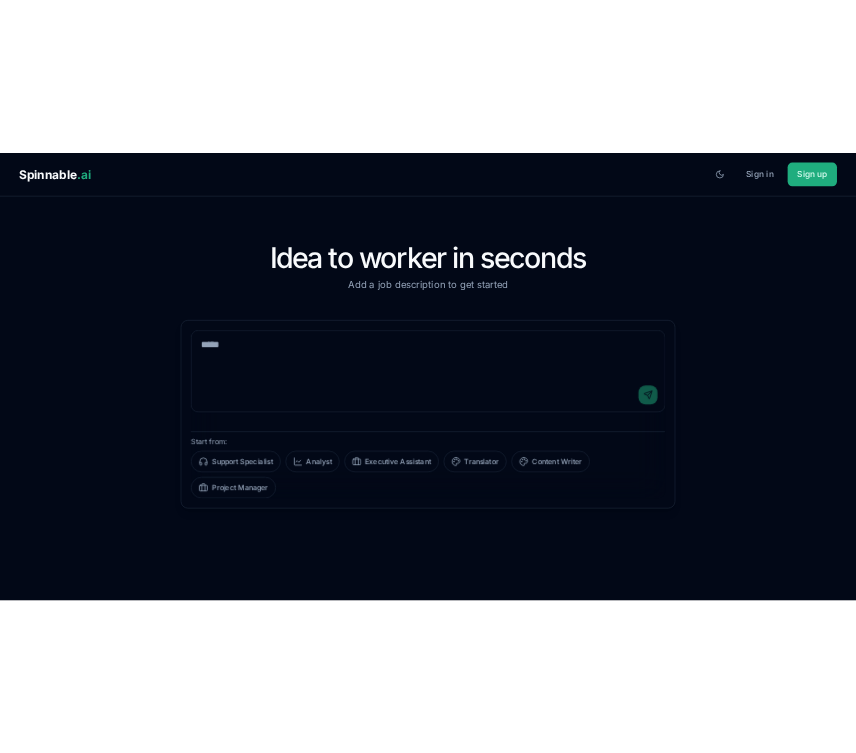 scroll, scrollTop: 0, scrollLeft: 0, axis: both 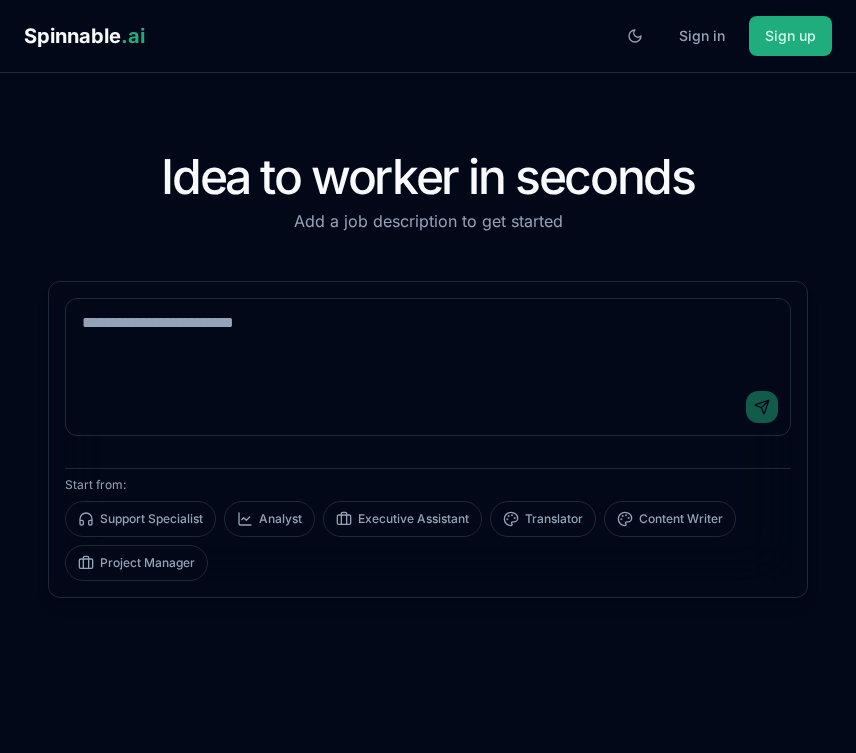 click at bounding box center (428, 339) 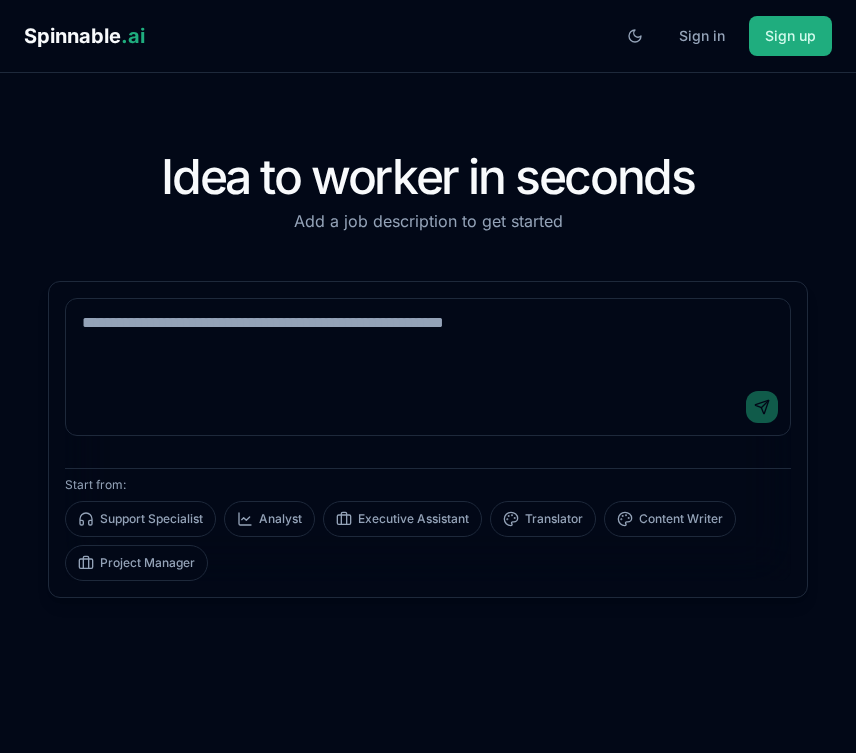 click at bounding box center (428, 339) 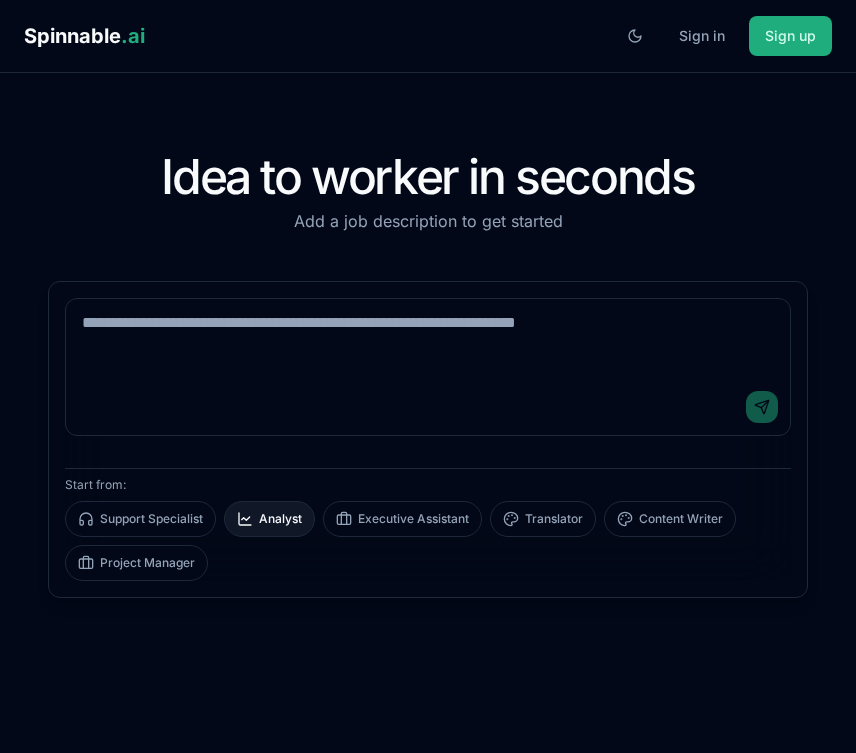 click on "Analyst" at bounding box center (269, 519) 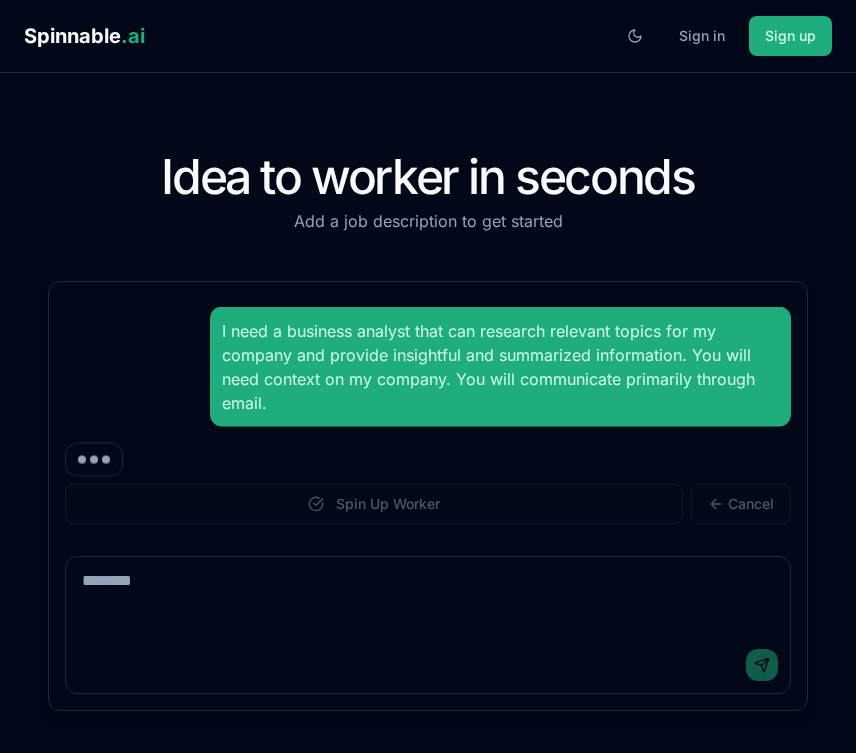scroll, scrollTop: 0, scrollLeft: 0, axis: both 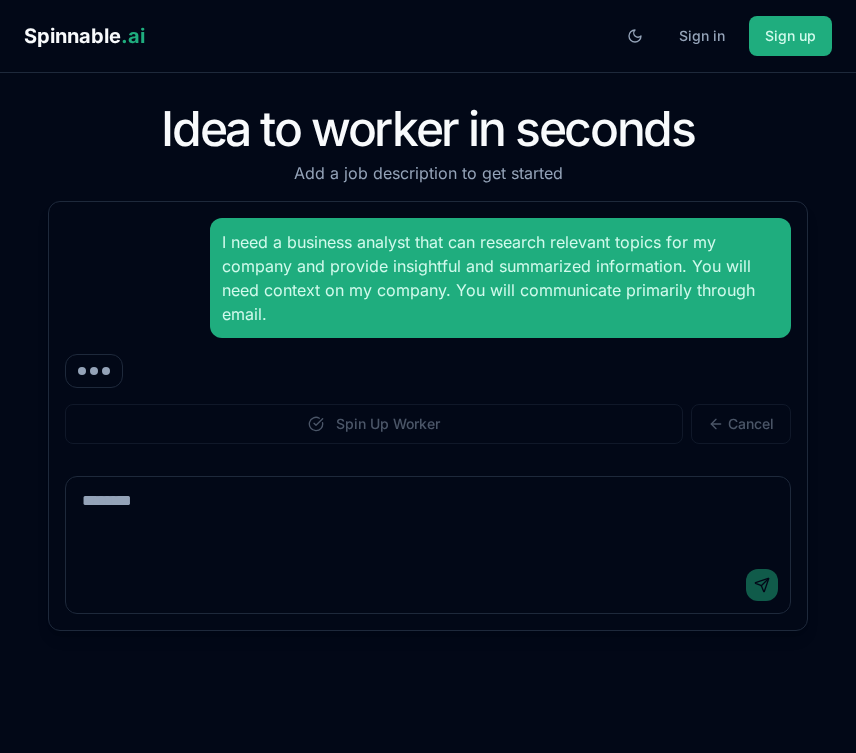 click at bounding box center (428, 517) 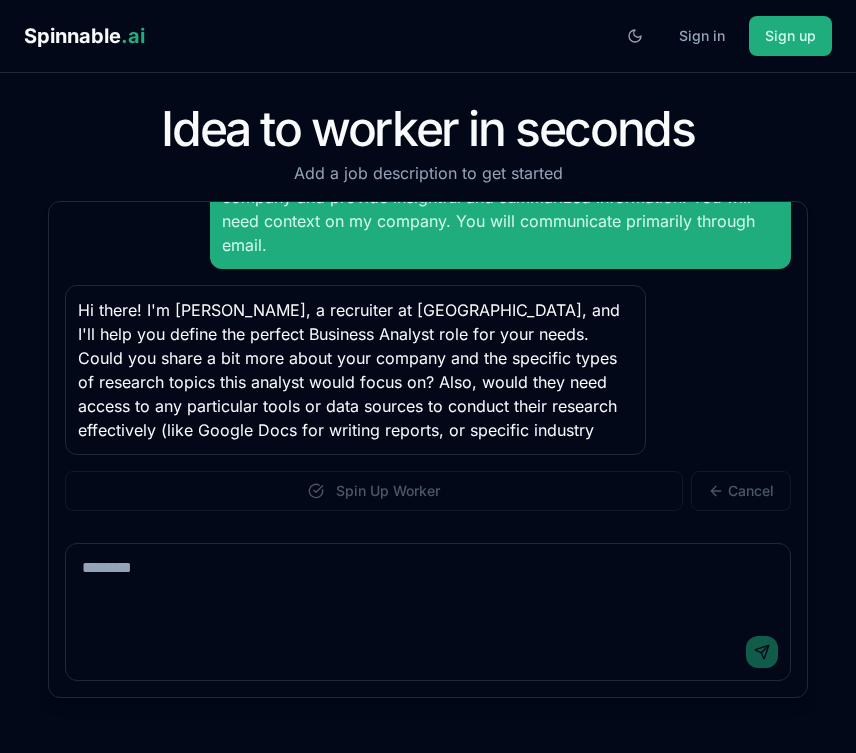 scroll, scrollTop: 93, scrollLeft: 0, axis: vertical 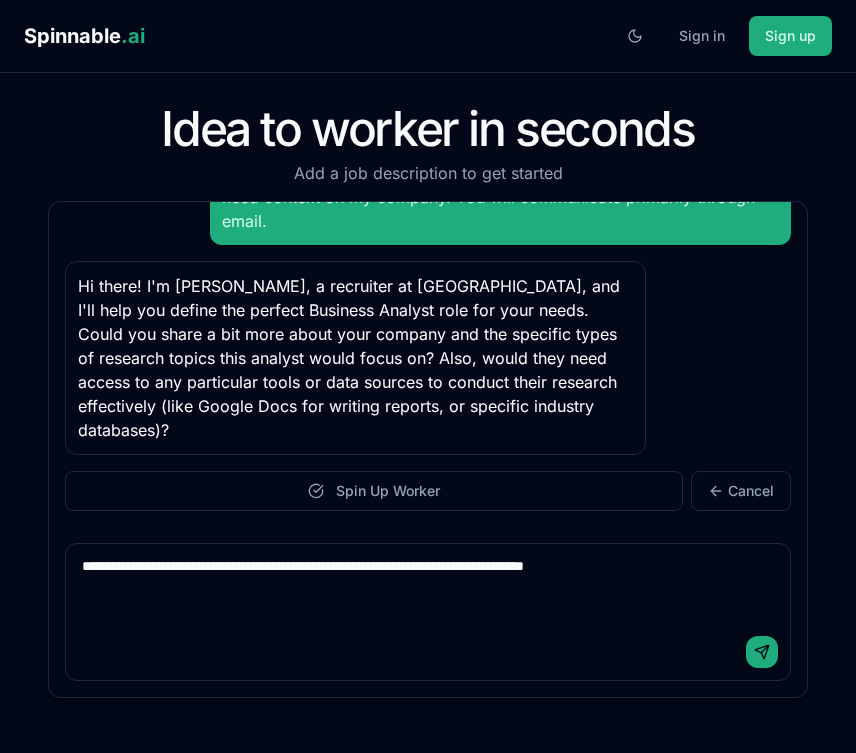 type on "**********" 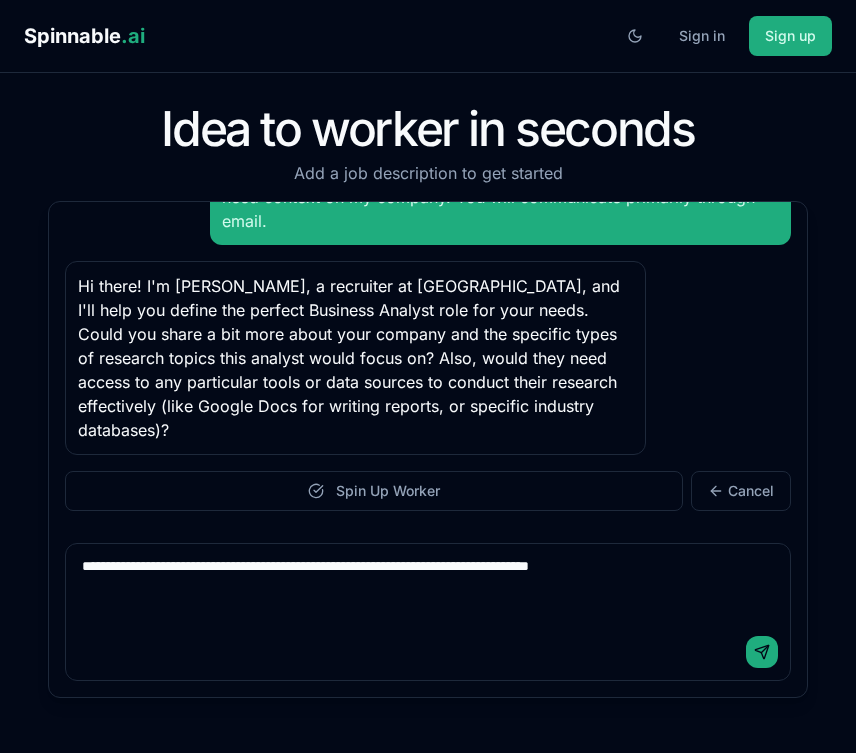 type 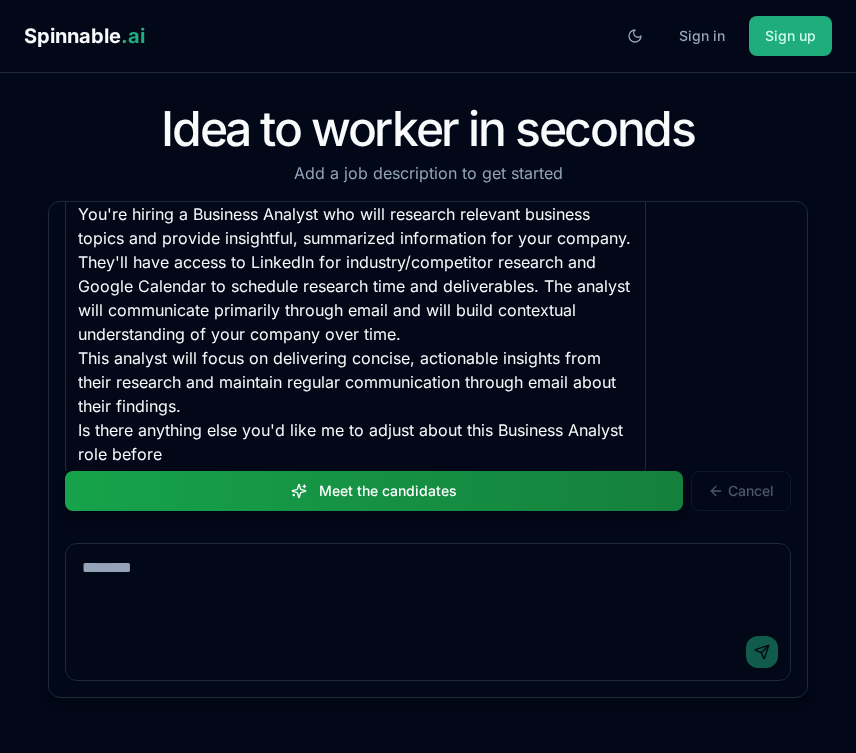 scroll, scrollTop: 579, scrollLeft: 0, axis: vertical 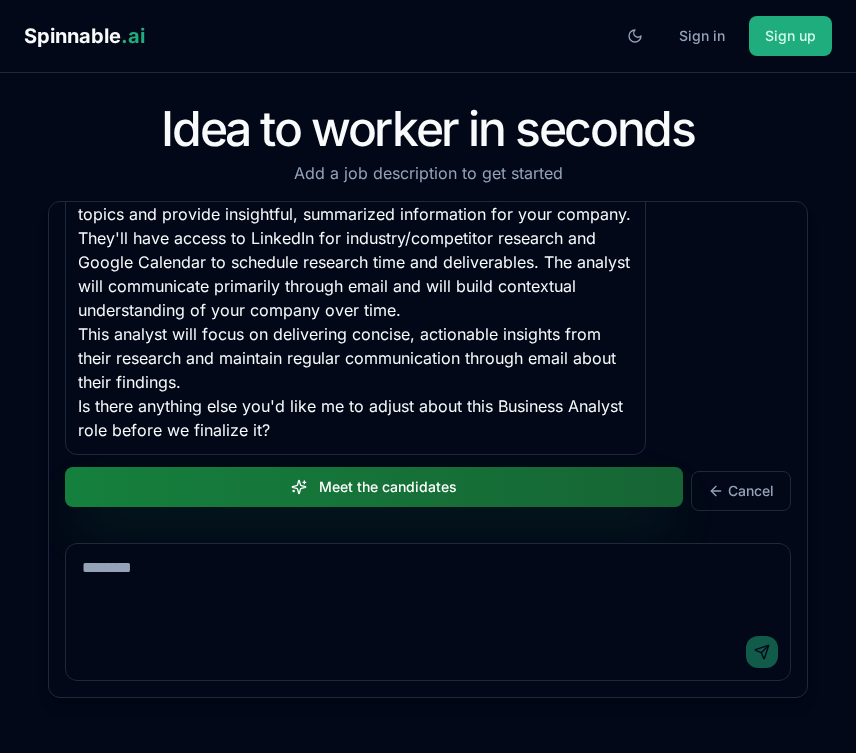 click on "Meet the candidates" at bounding box center [374, 487] 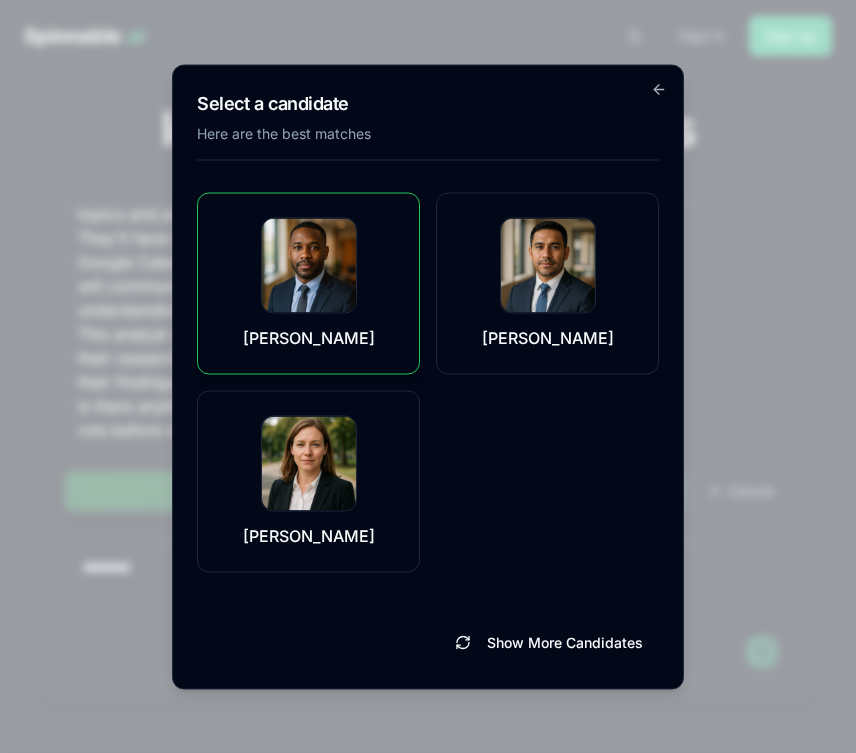 click at bounding box center [309, 265] 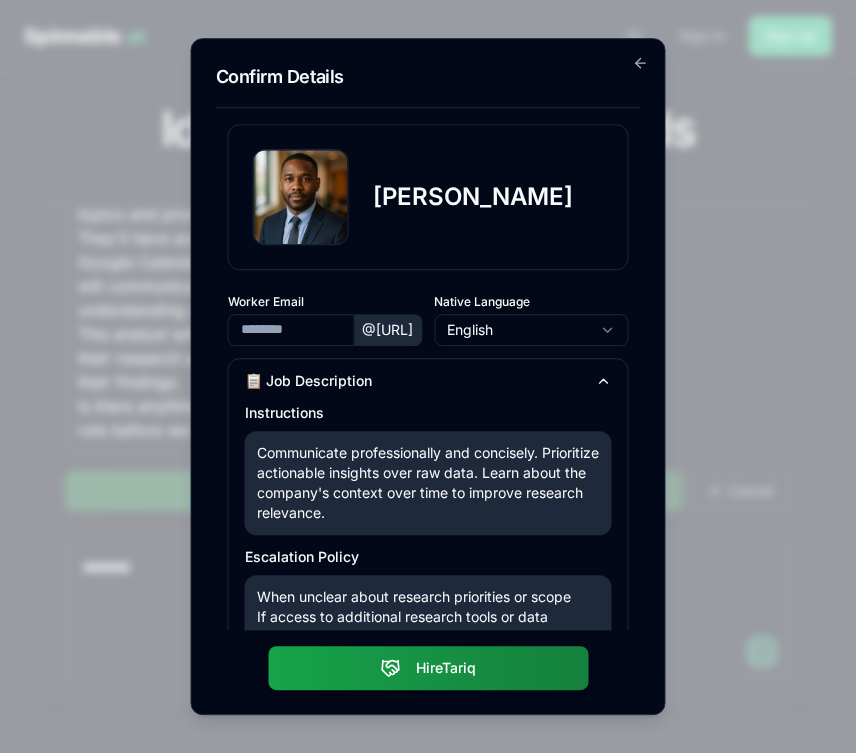 type on "**********" 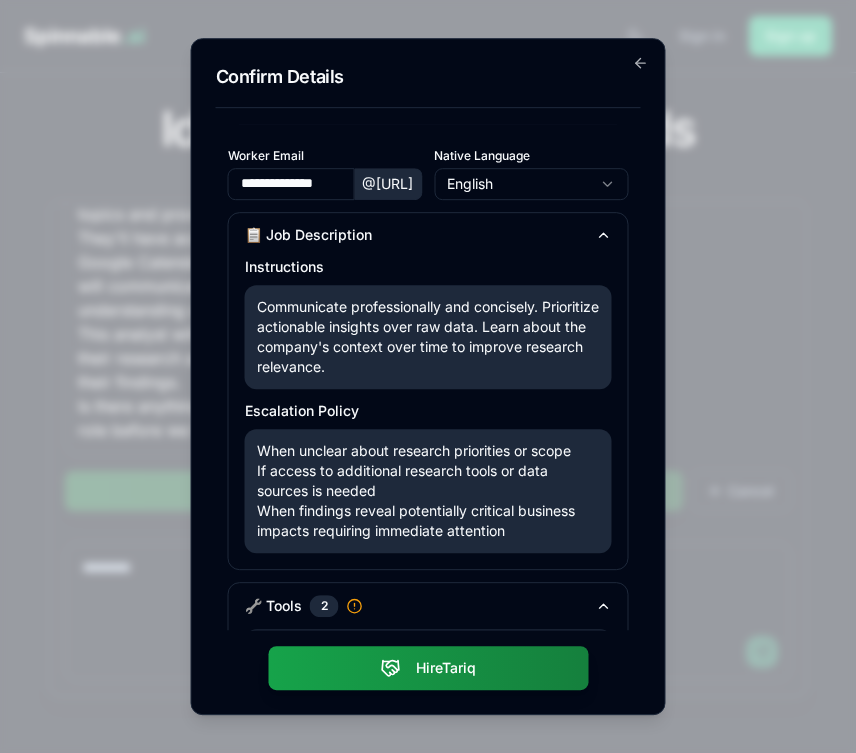 scroll, scrollTop: 345, scrollLeft: 0, axis: vertical 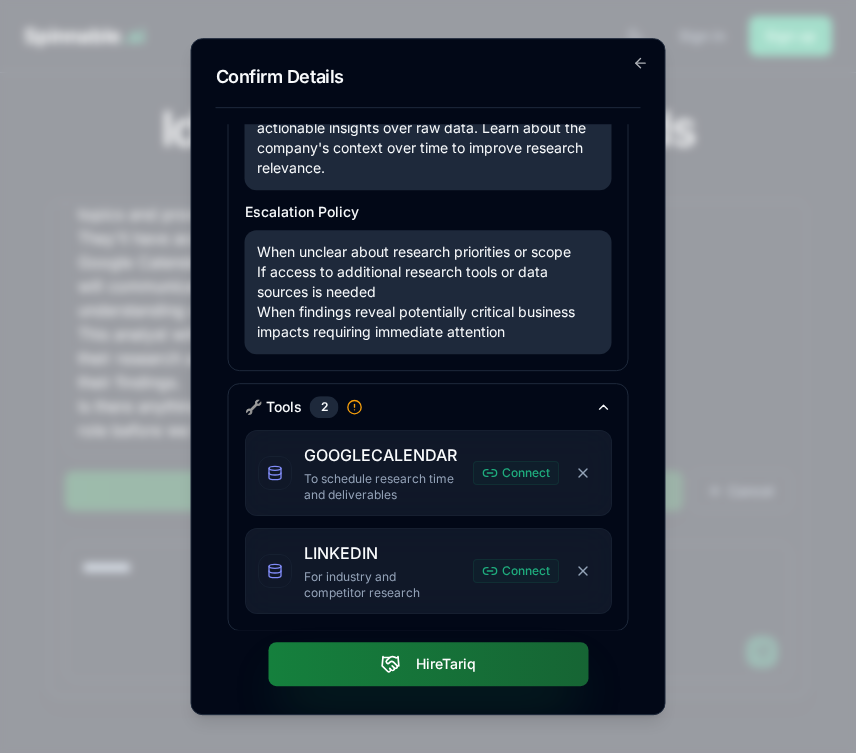 click on "Hire  Tariq" at bounding box center (428, 664) 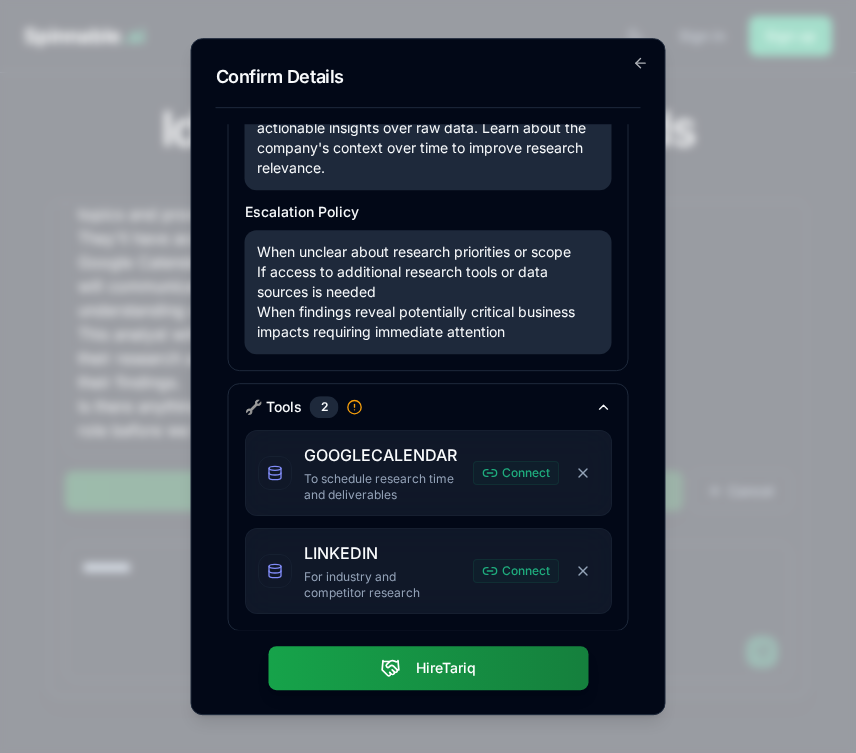 click on "**********" at bounding box center [428, 377] 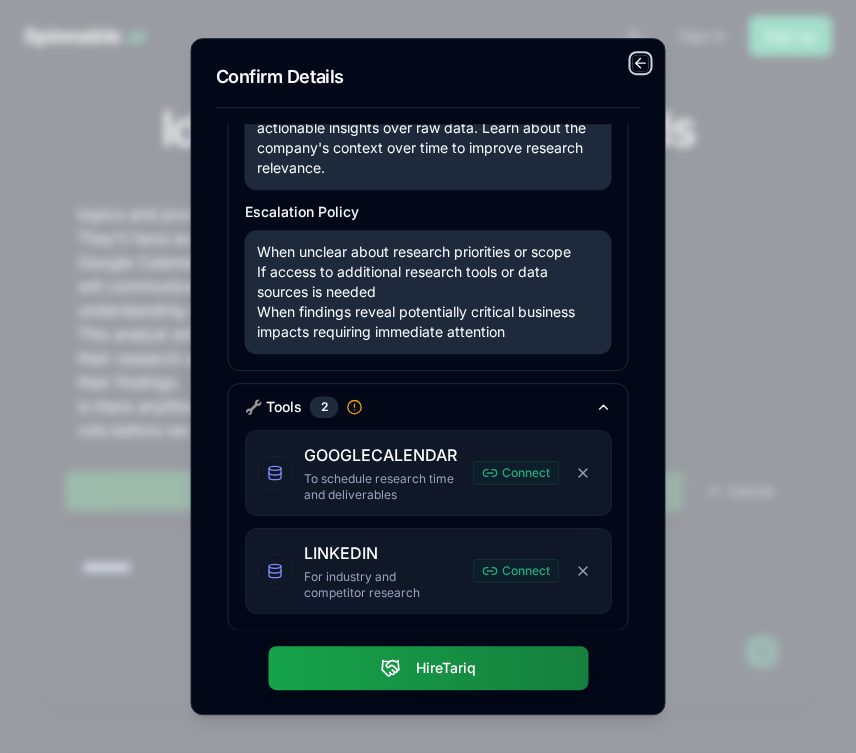 click 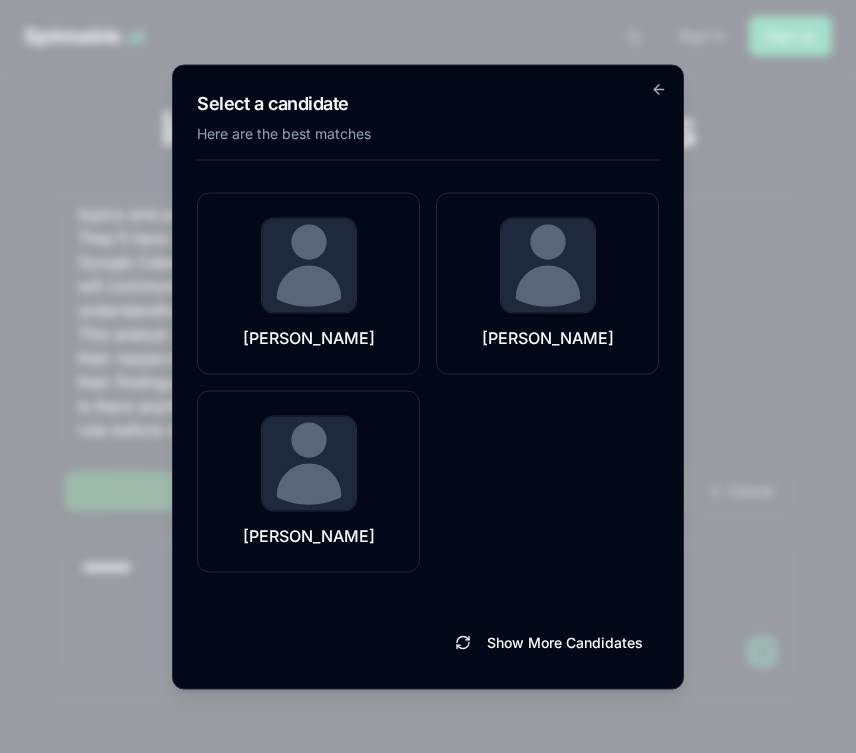 click on "Select a candidate Here are the best matches Flora Moreau Lily Hansen Jan Duarte Show More Candidates Go back" at bounding box center [428, 376] 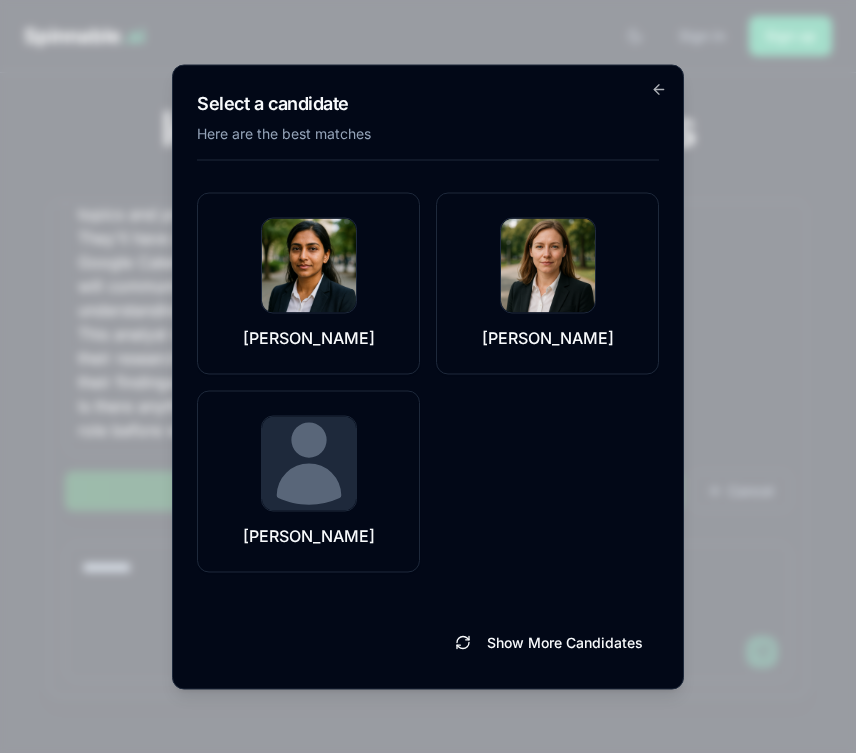 click on "Select a candidate Here are the best matches Flora Moreau Lily Hansen Jan Duarte Show More Candidates Go back" at bounding box center [428, 376] 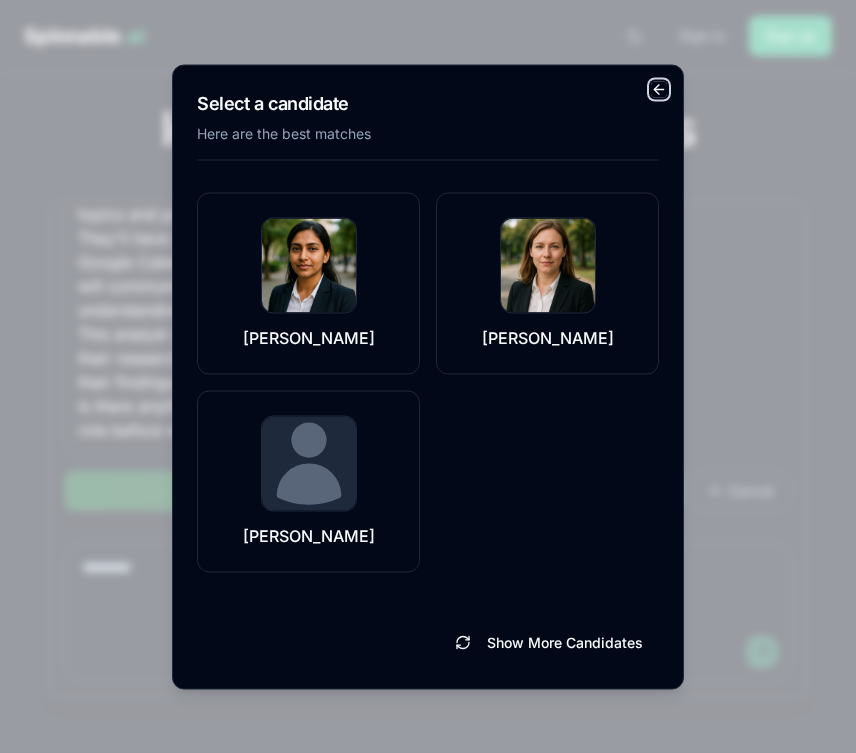 click 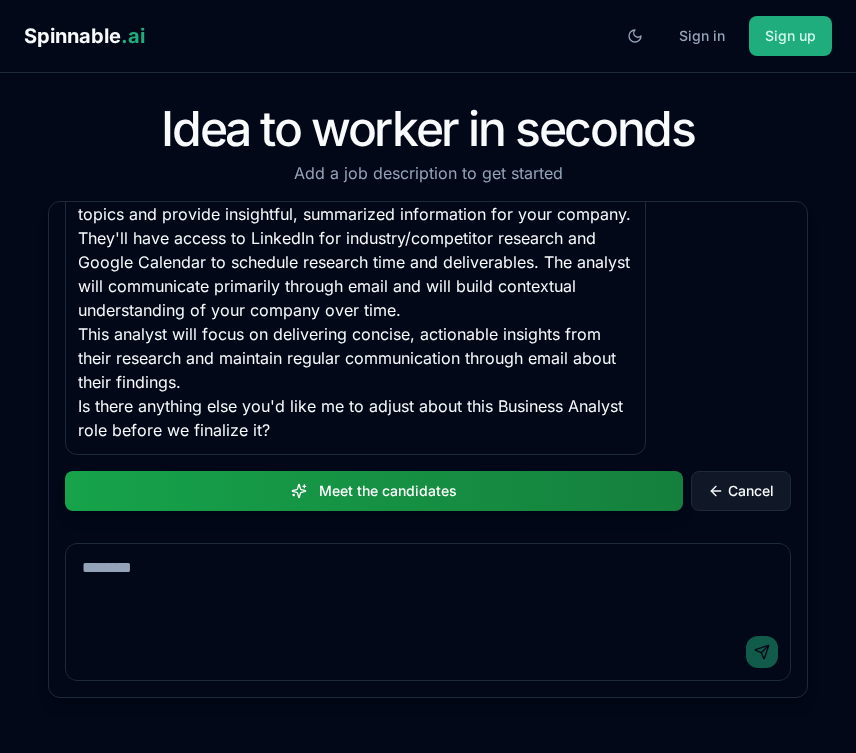 click on "Cancel" at bounding box center (741, 491) 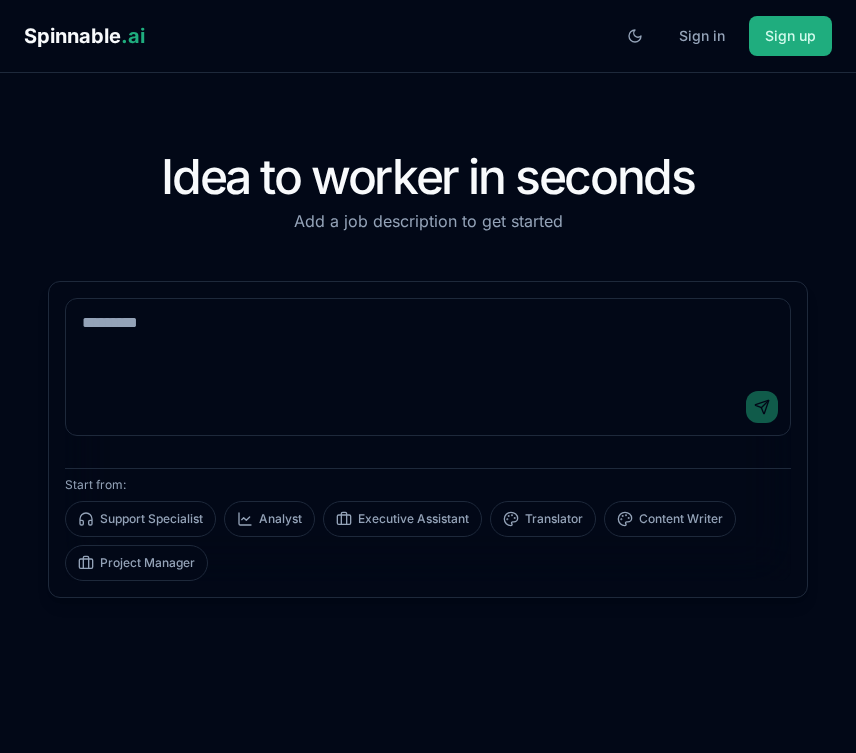 scroll, scrollTop: 0, scrollLeft: 0, axis: both 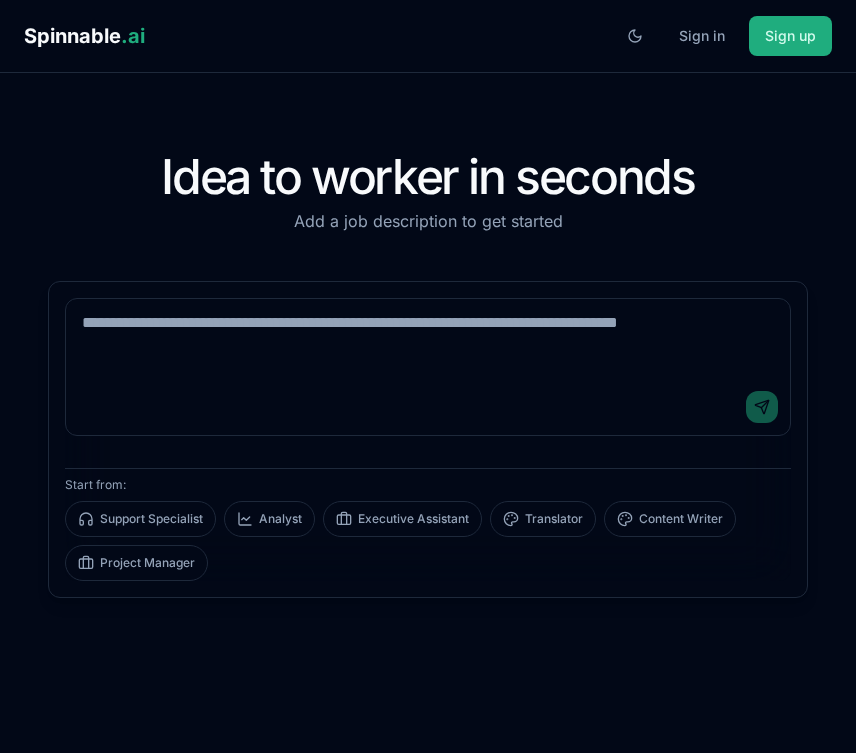 click on "Idea to worker in seconds" at bounding box center (428, 177) 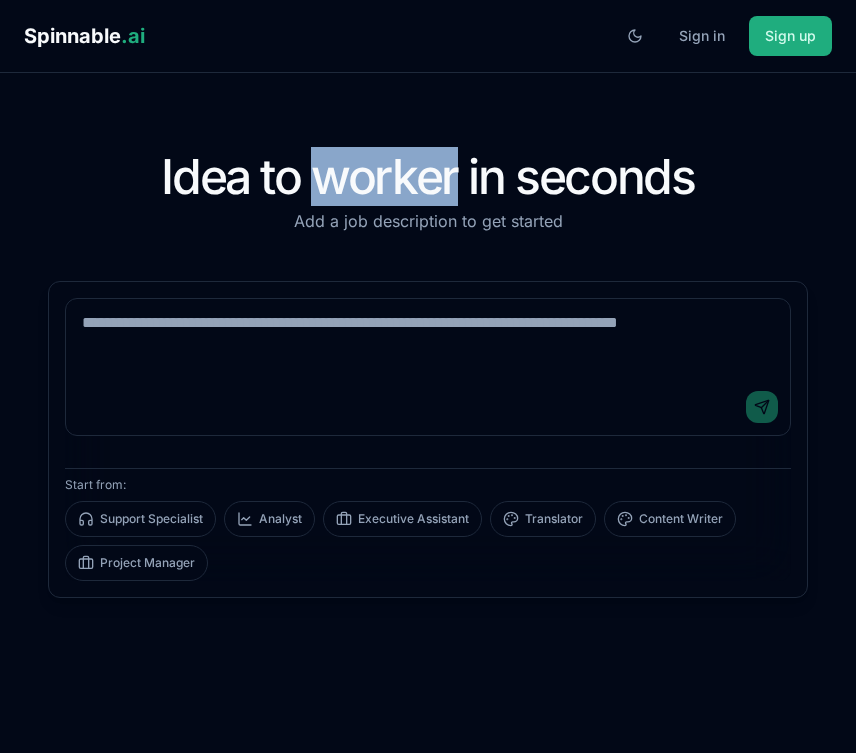 click on "Idea to worker in seconds" at bounding box center (428, 177) 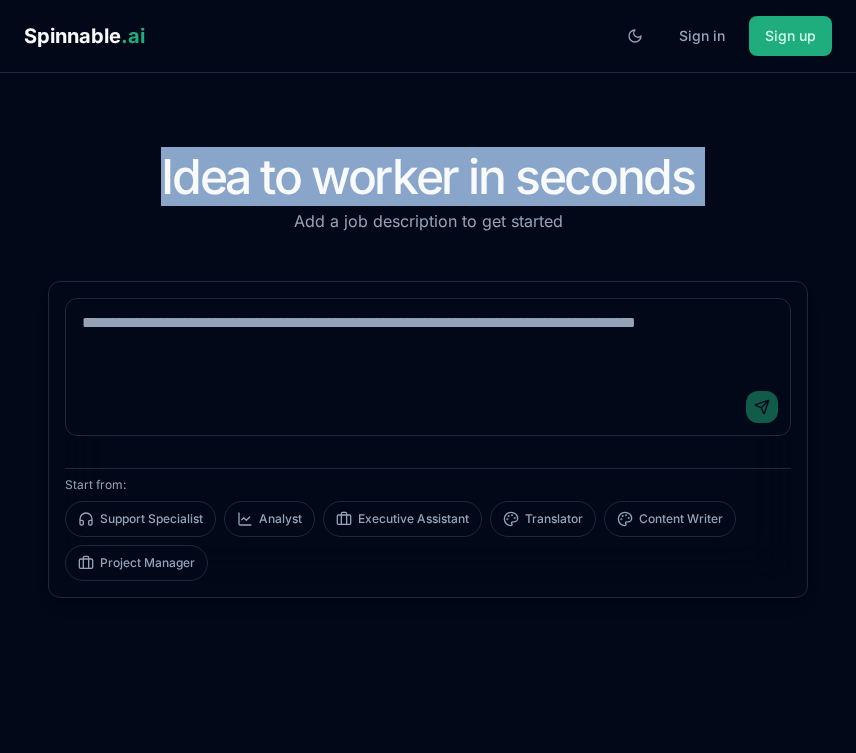 click on "Idea to worker in seconds" at bounding box center (428, 177) 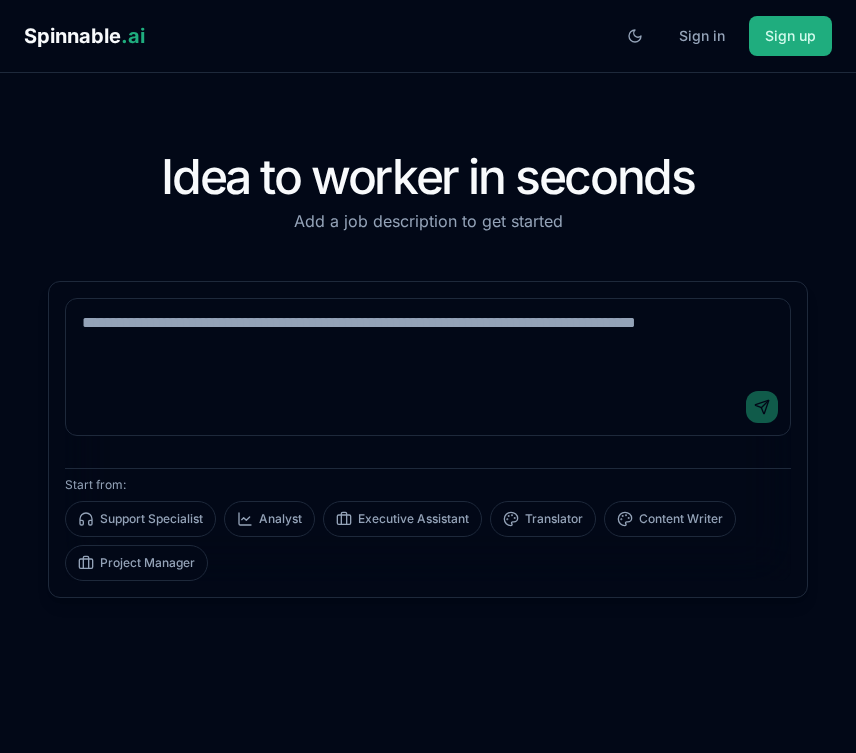 click on "Add a job description to get started" at bounding box center (428, 221) 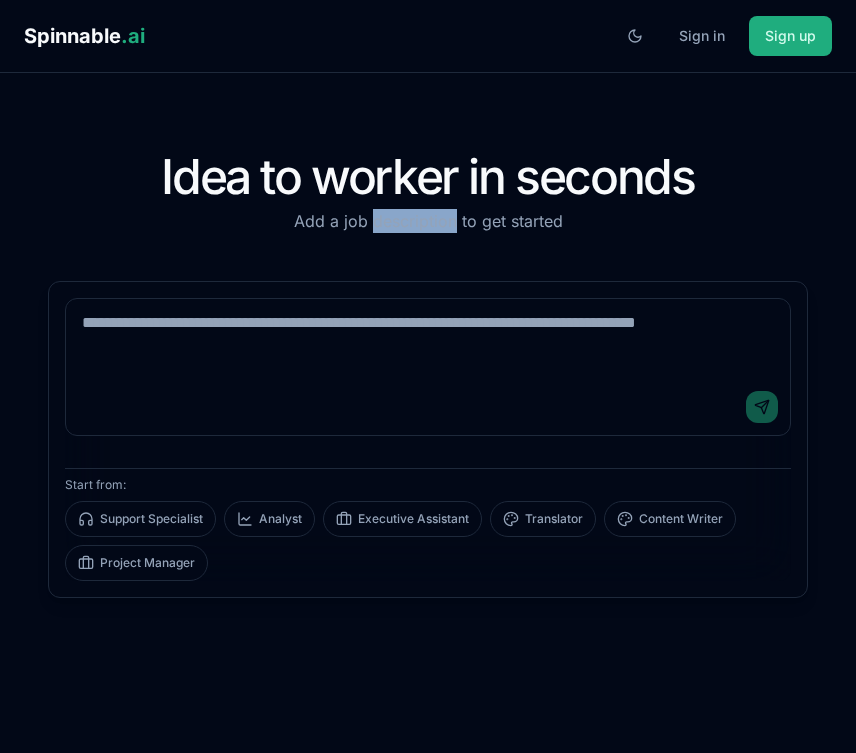 click on "Add a job description to get started" at bounding box center (428, 221) 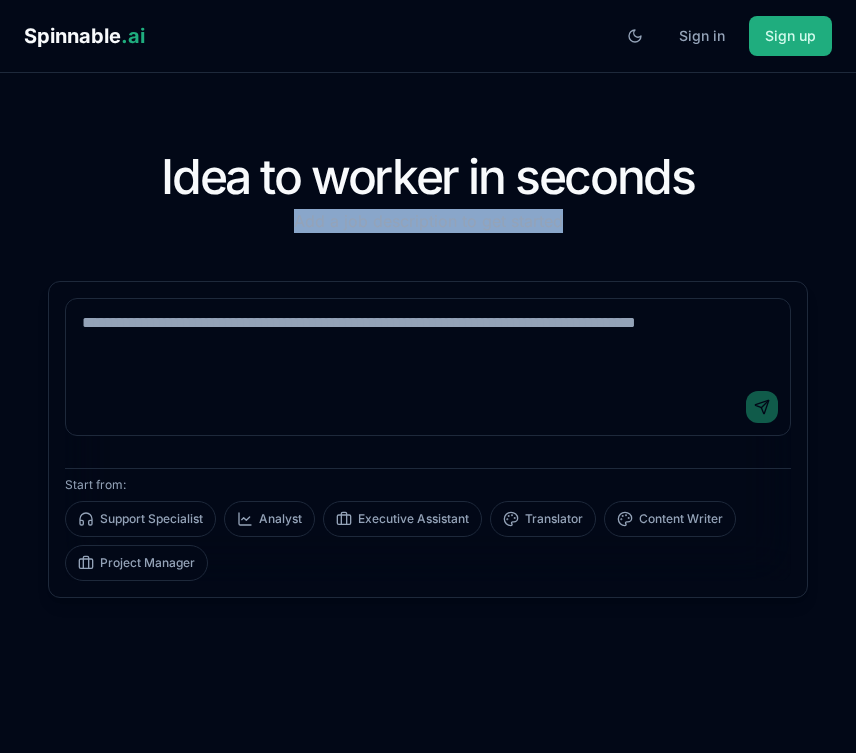 click on "Add a job description to get started" at bounding box center (428, 221) 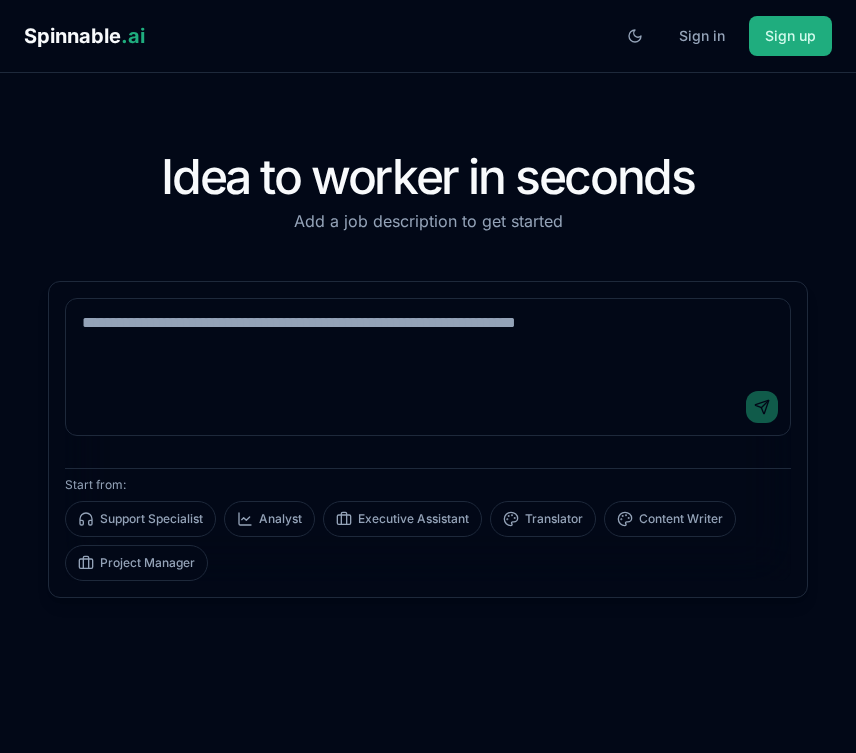 click on "Add a job description to get started" at bounding box center (428, 221) 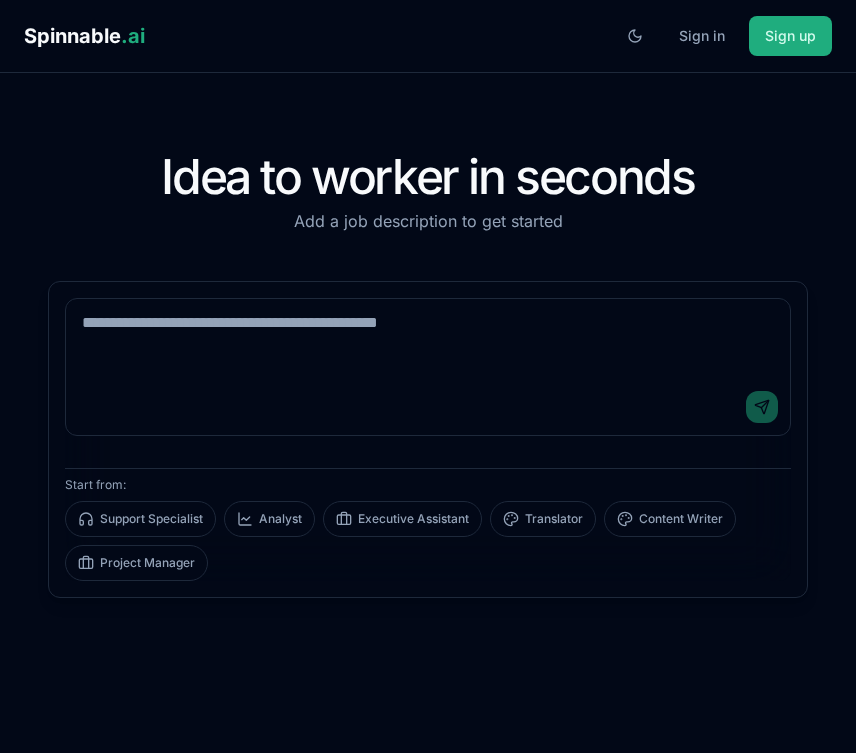 click on "Add a job description to get started" at bounding box center [428, 221] 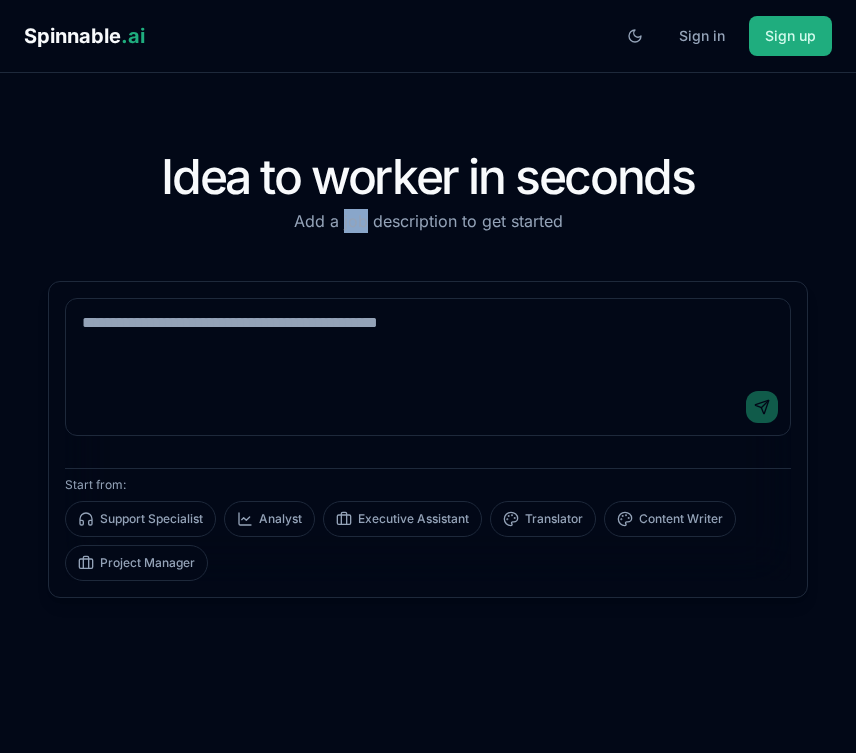 click on "Add a job description to get started" at bounding box center [428, 221] 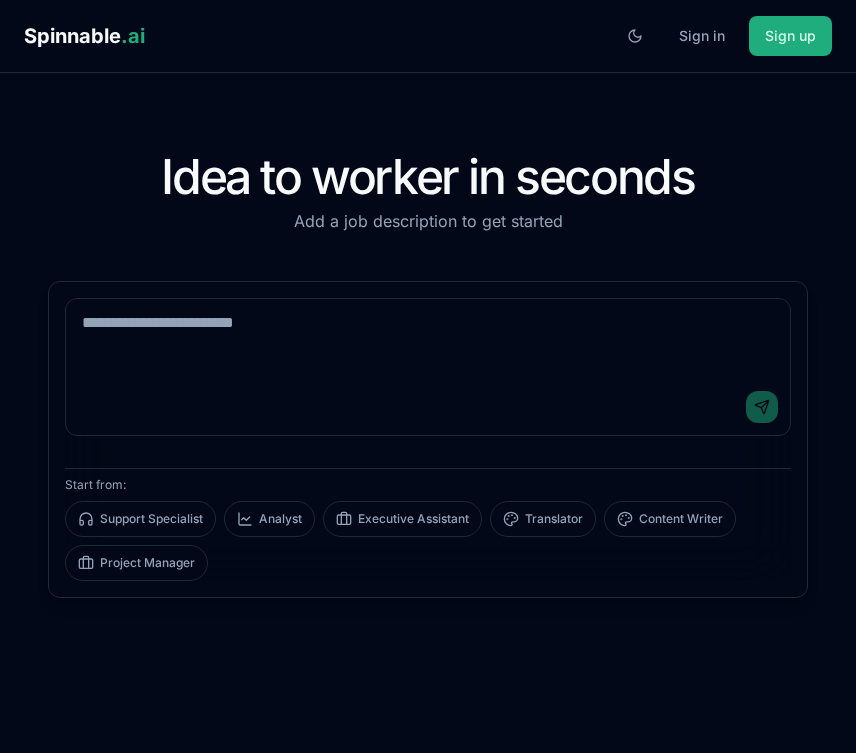 click on "Add a job description to get started" at bounding box center (428, 221) 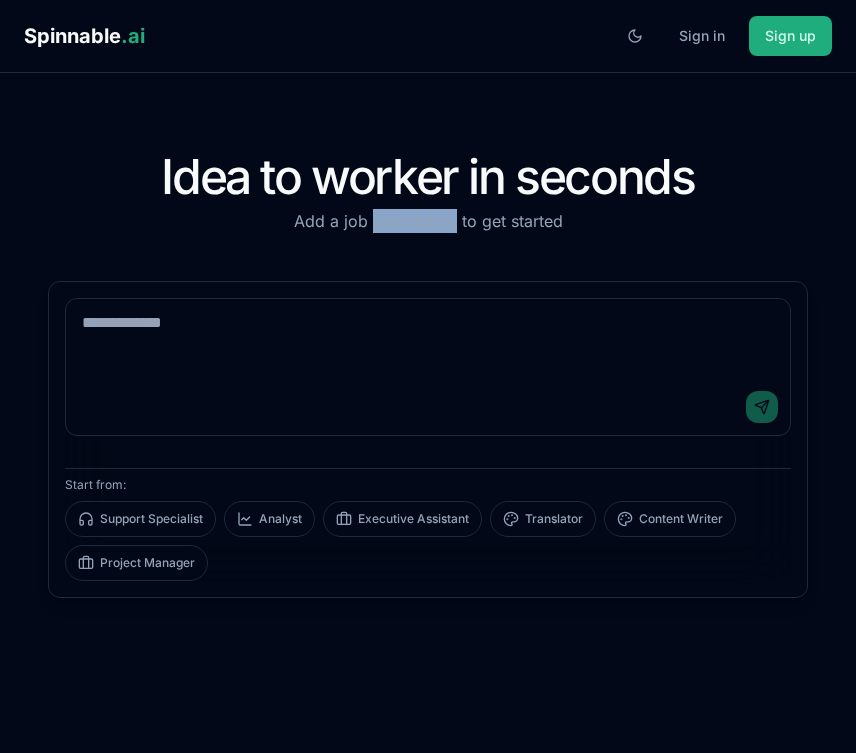 click on "Add a job description to get started" at bounding box center [428, 221] 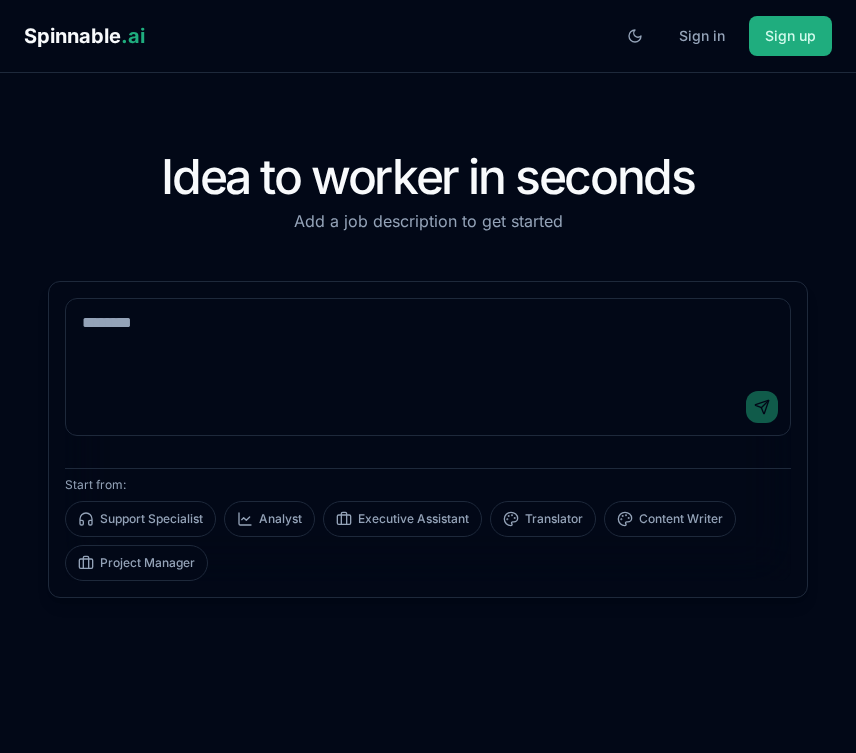 click on "Add a job description to get started" at bounding box center (428, 221) 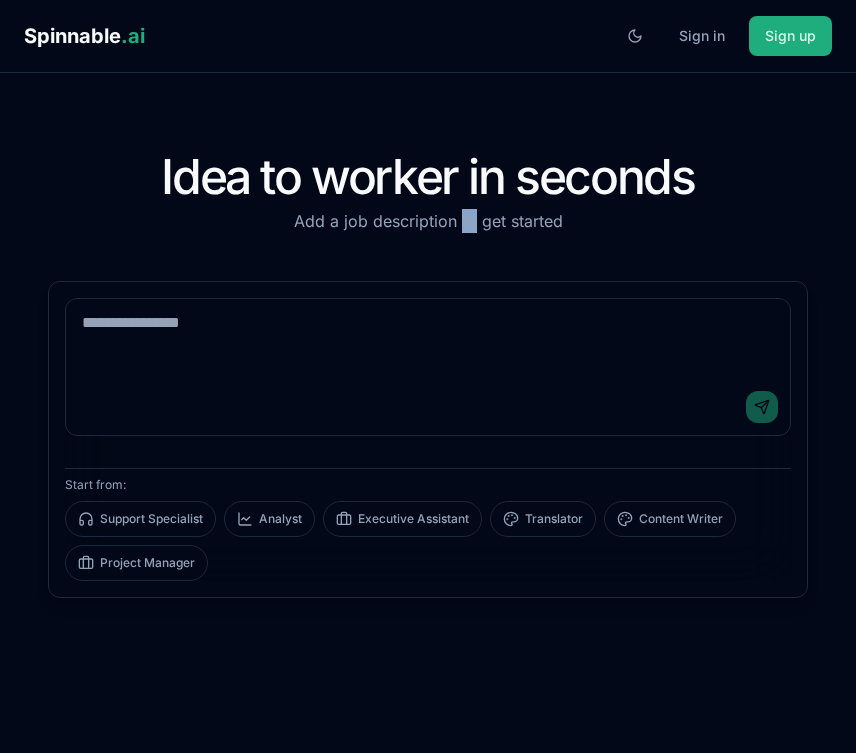click on "Add a job description to get started" at bounding box center [428, 221] 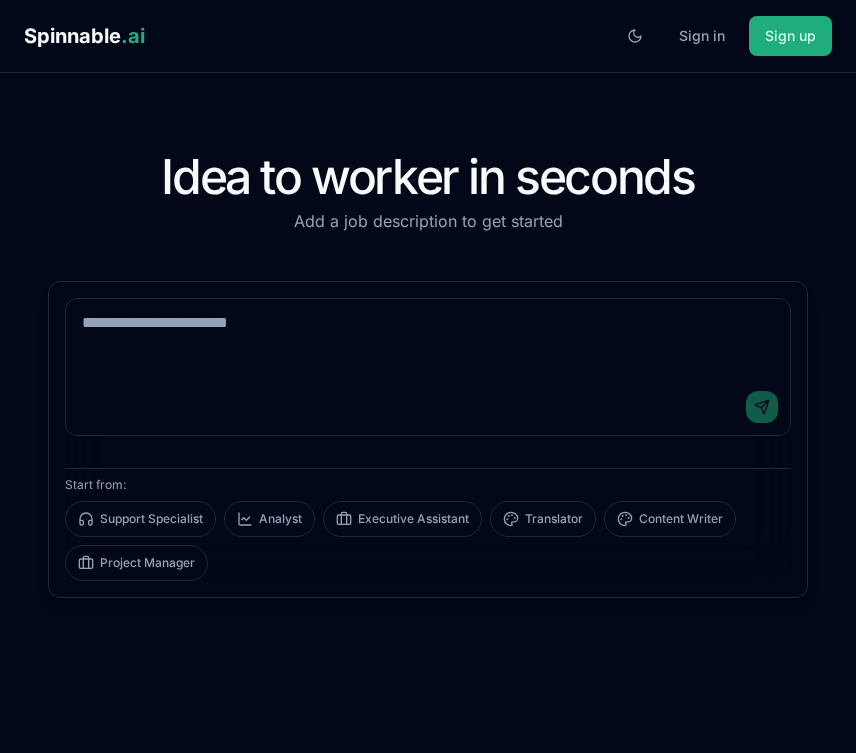 click on "Add a job description to get started" at bounding box center [428, 221] 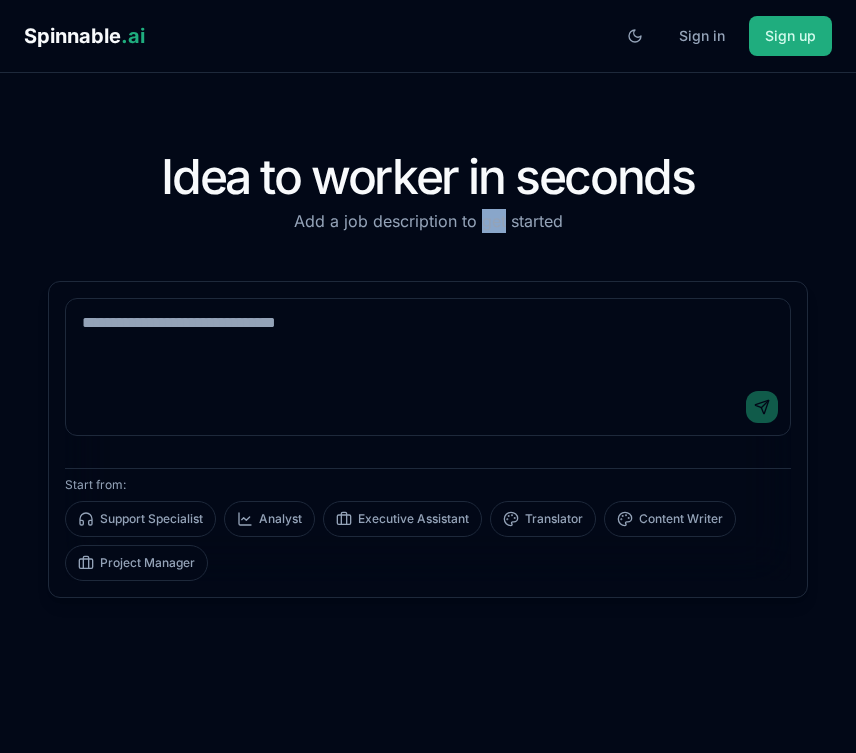 click on "Add a job description to get started" at bounding box center [428, 221] 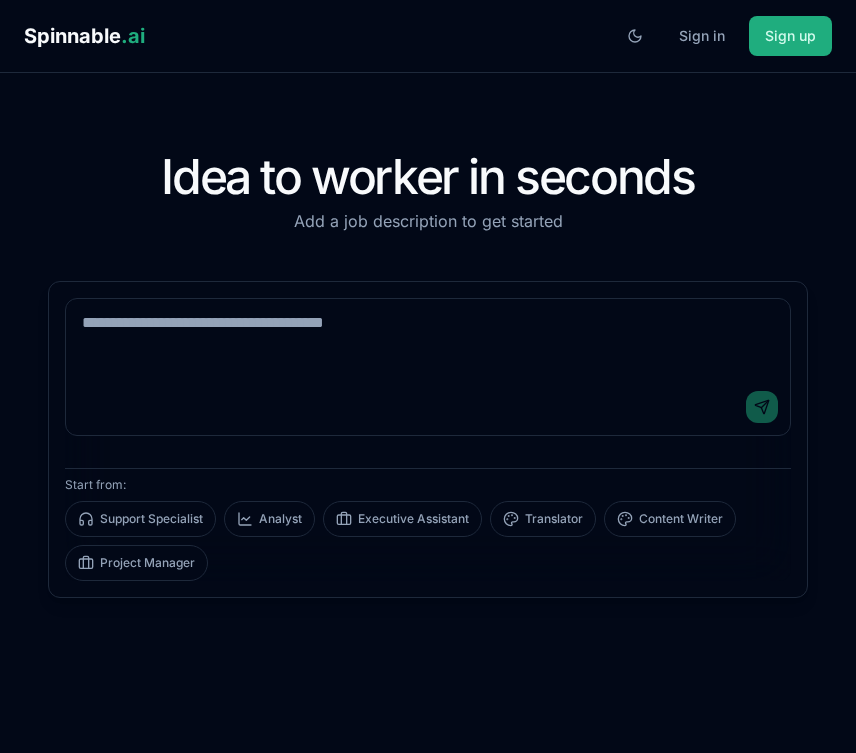 click on "Add a job description to get started" at bounding box center [428, 221] 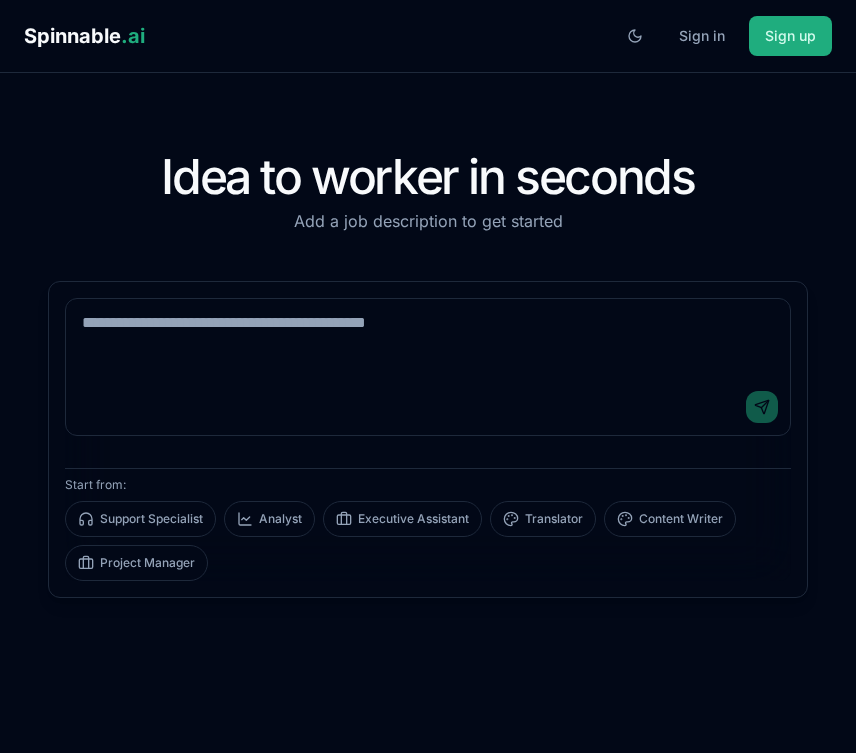 click on "Add a job description to get started" at bounding box center [428, 221] 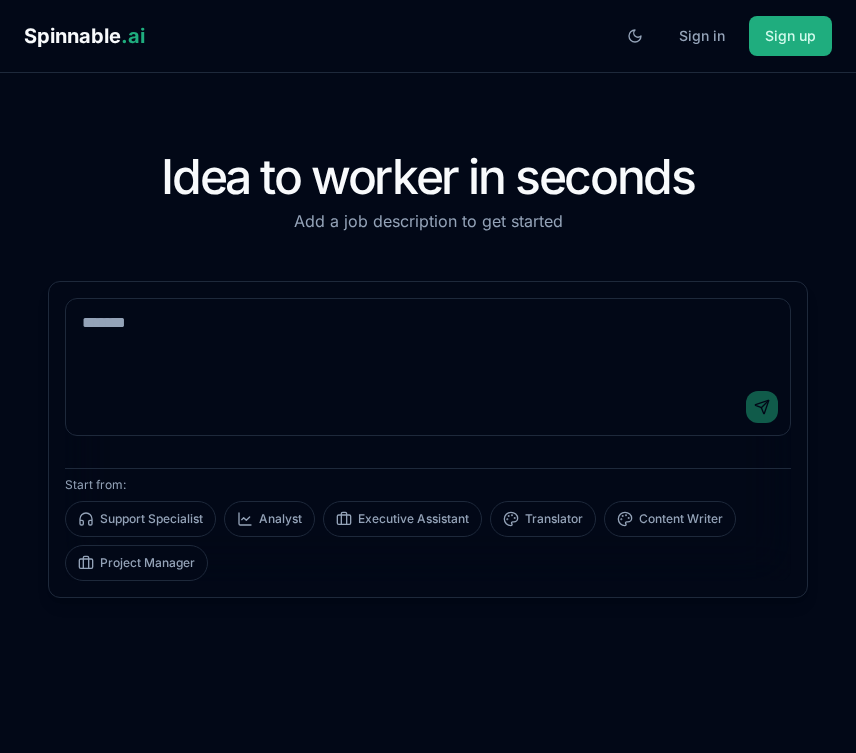 scroll, scrollTop: 0, scrollLeft: 0, axis: both 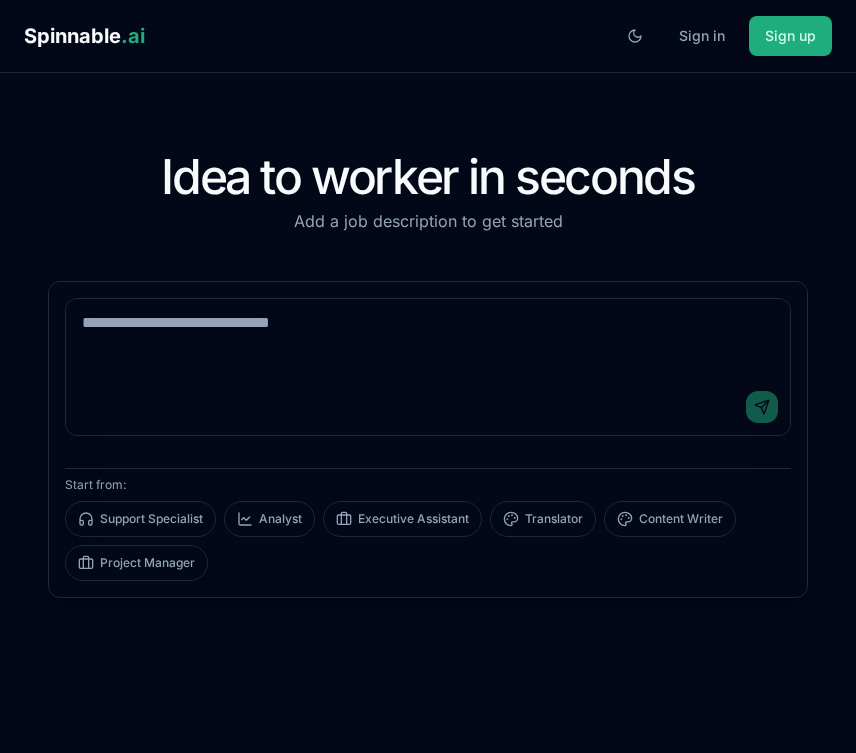 click at bounding box center (428, 339) 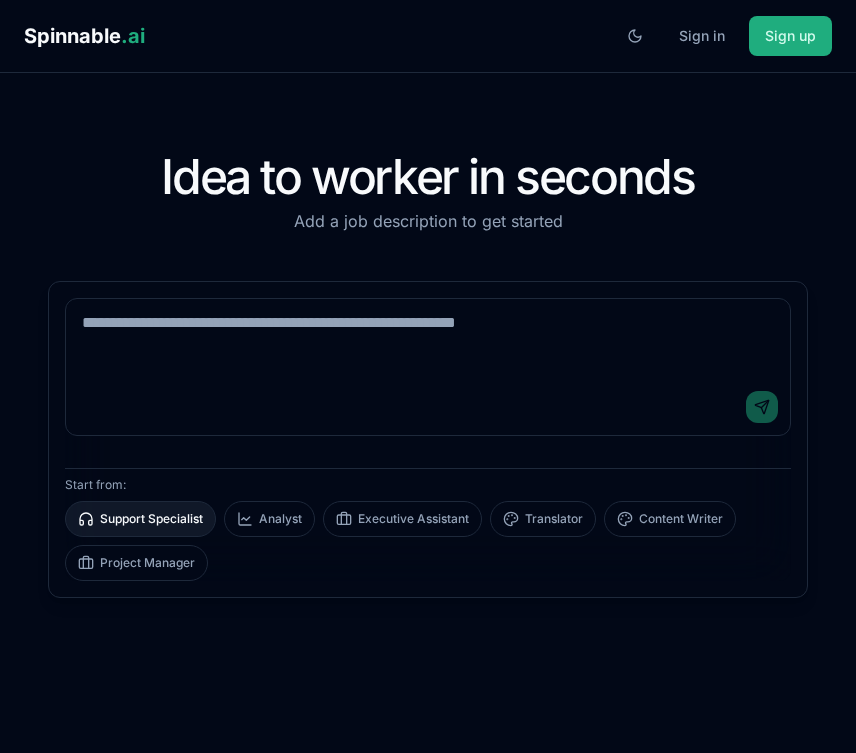 click on "Support Specialist" at bounding box center [140, 519] 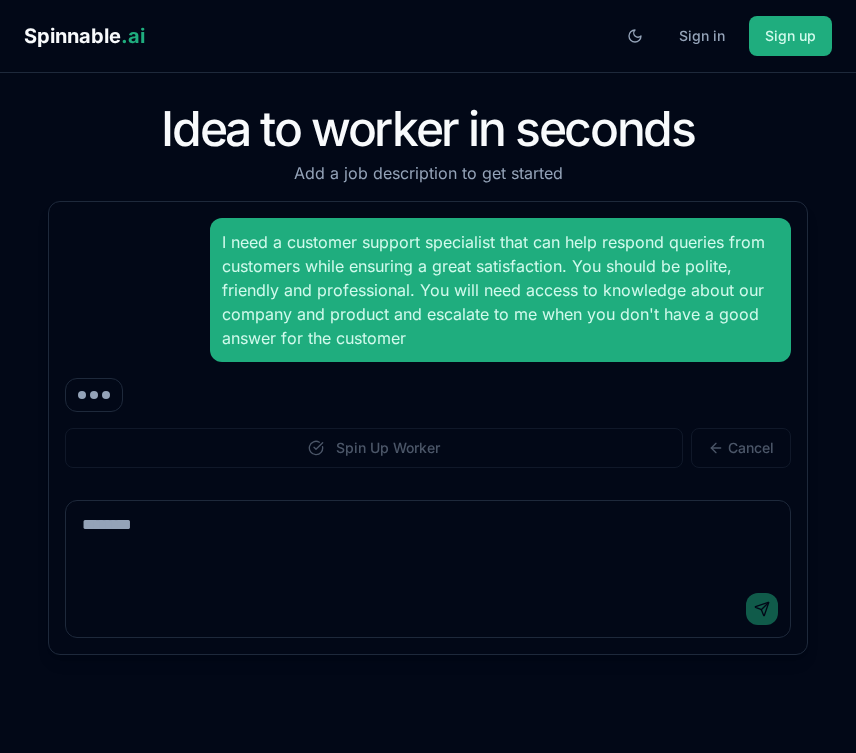 click on "Send" at bounding box center (428, 609) 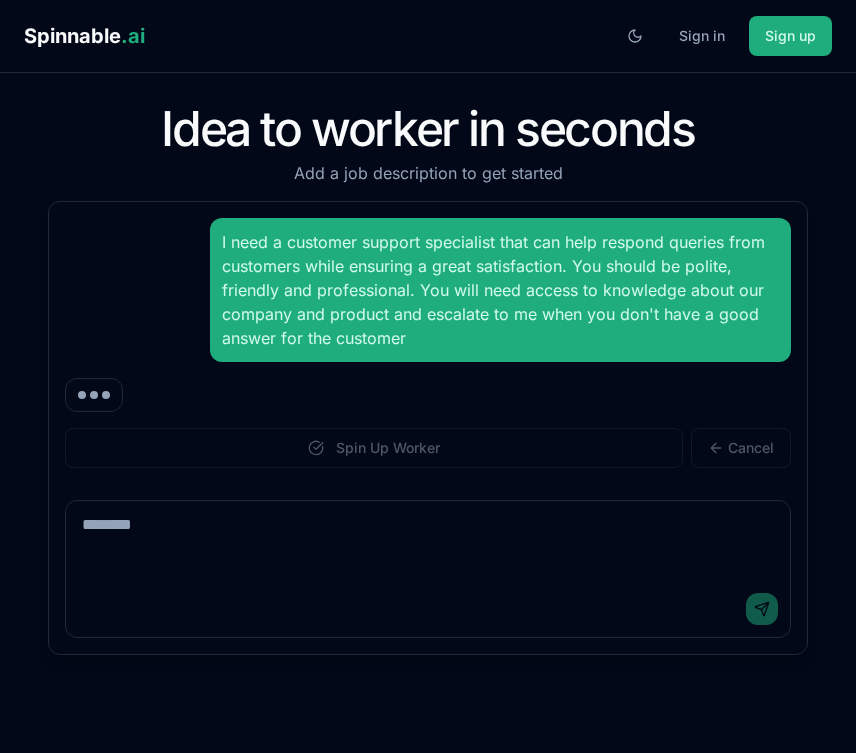 click at bounding box center (428, 541) 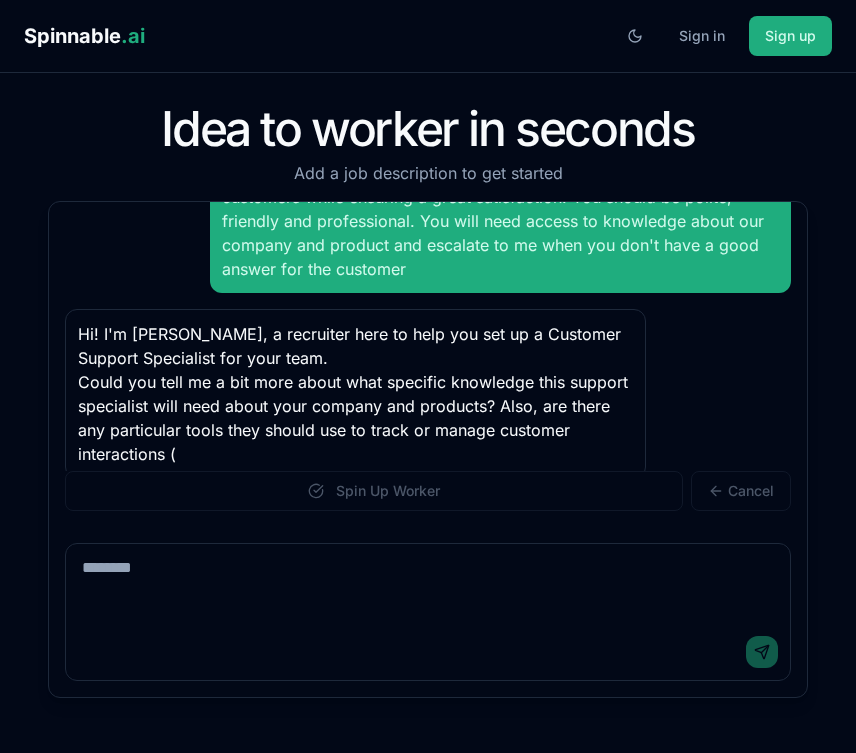 scroll, scrollTop: 93, scrollLeft: 0, axis: vertical 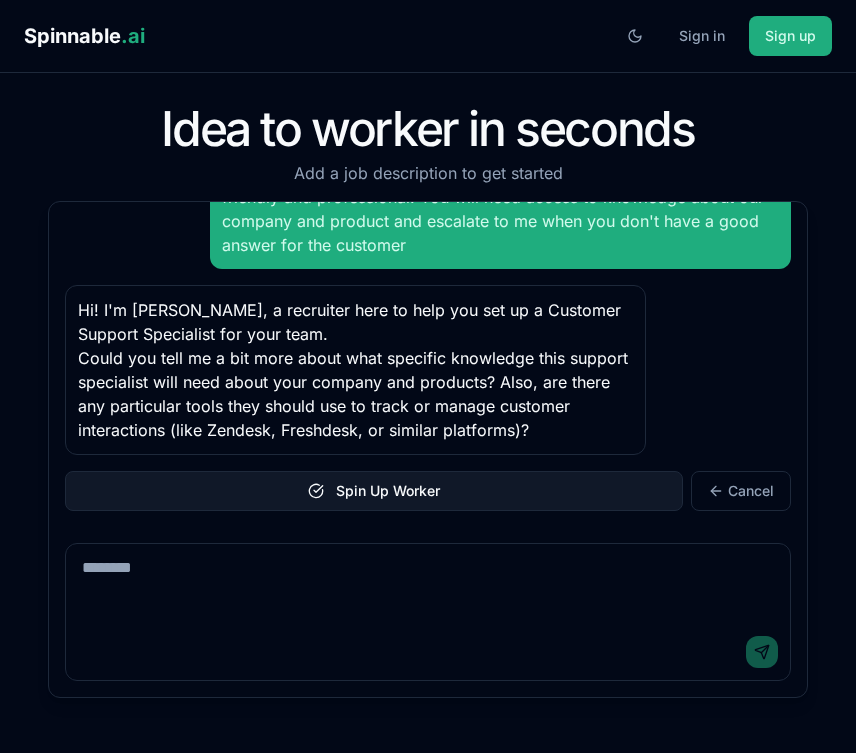 click on "Spin Up Worker" at bounding box center (374, 491) 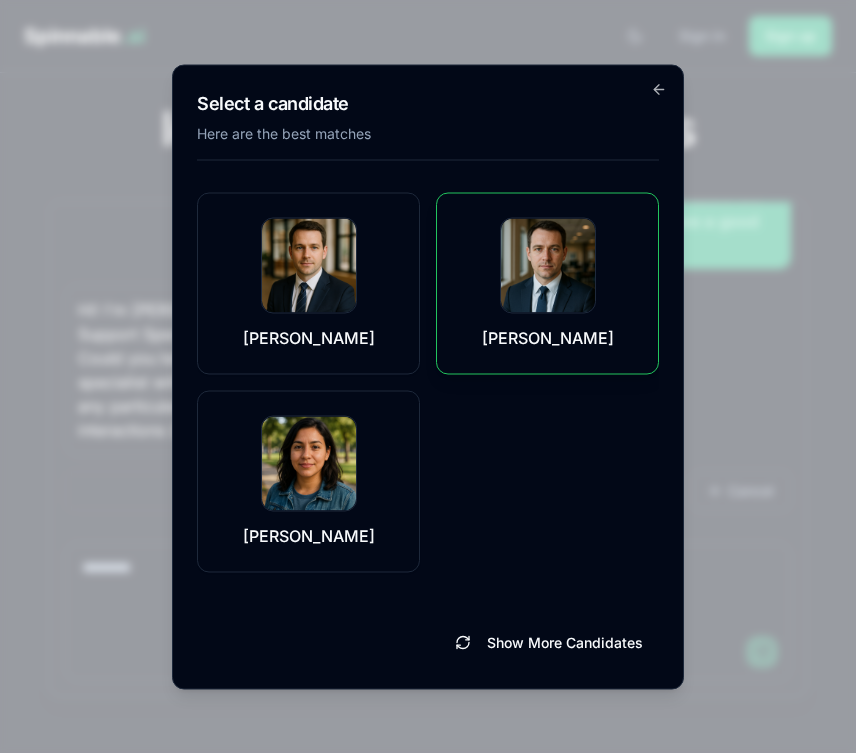 click on "[PERSON_NAME]" at bounding box center [547, 283] 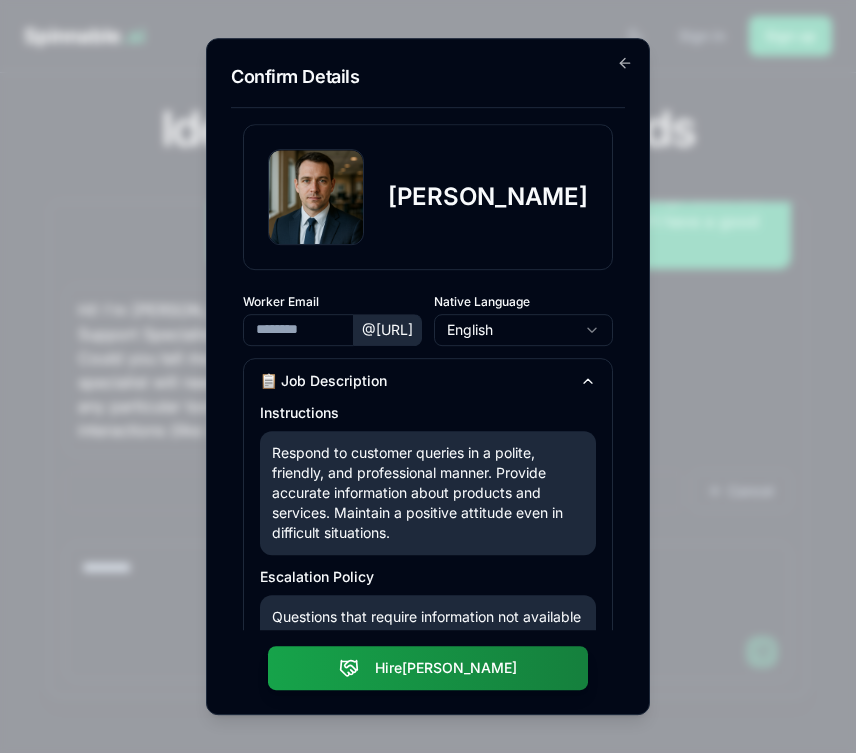 type on "**********" 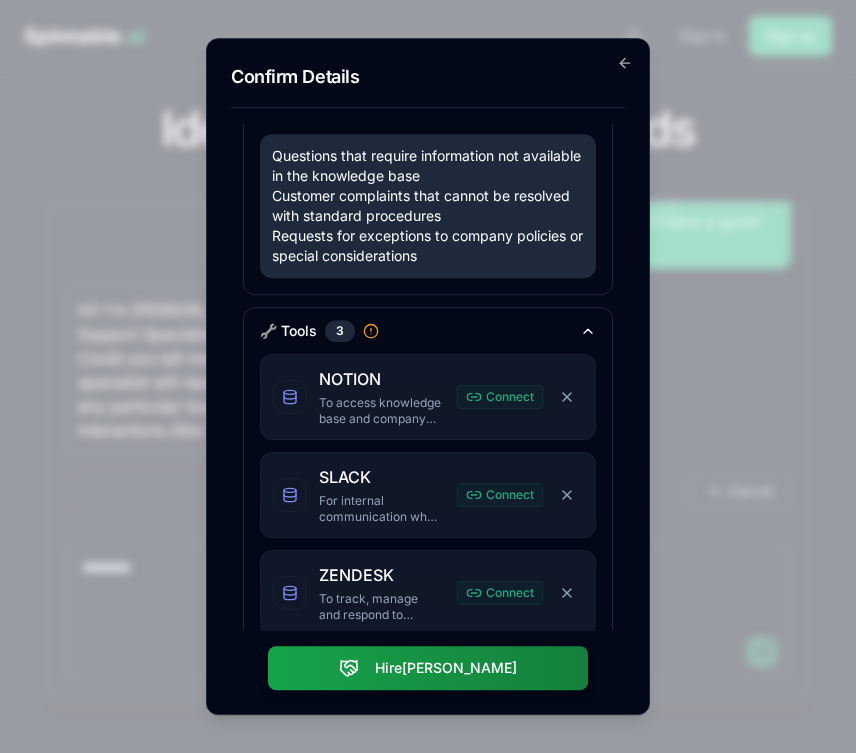scroll, scrollTop: 483, scrollLeft: 0, axis: vertical 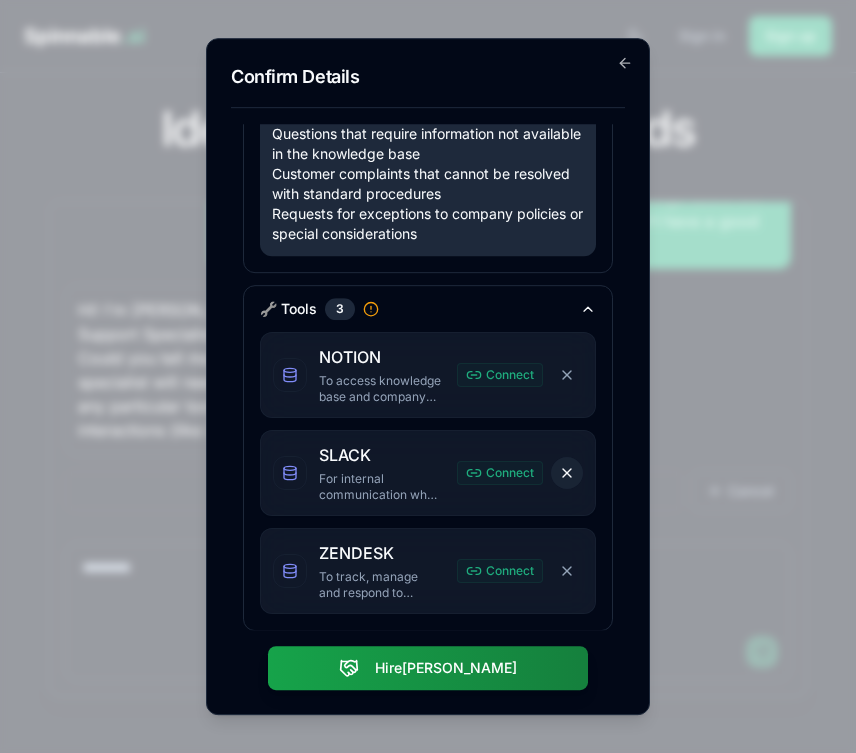 click on "Remove  SLACK" at bounding box center (567, 473) 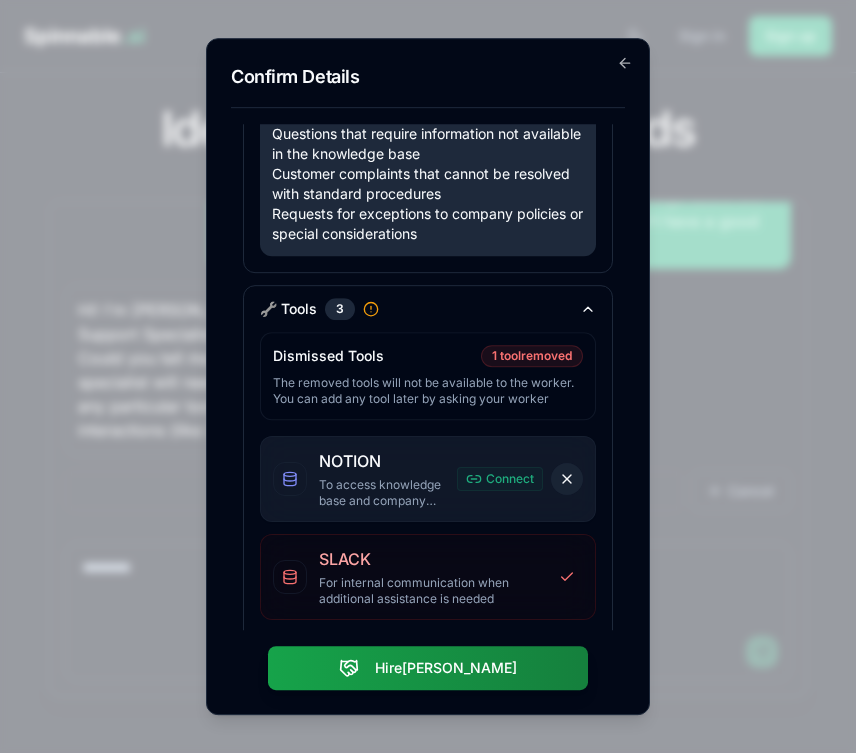 click on "Remove  NOTION" at bounding box center [567, 479] 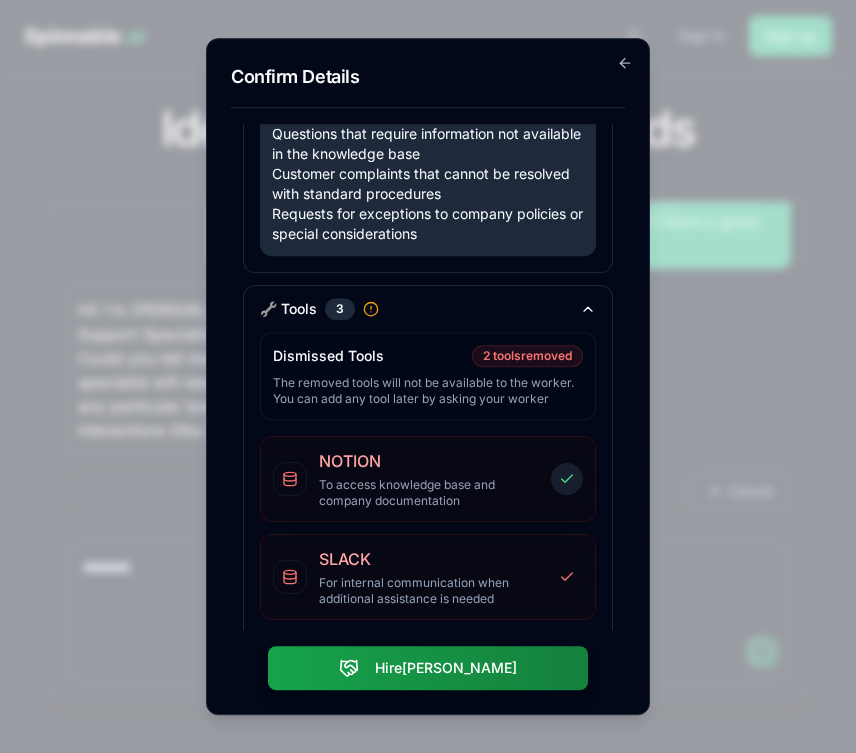 click on "Restore  NOTION" at bounding box center (567, 479) 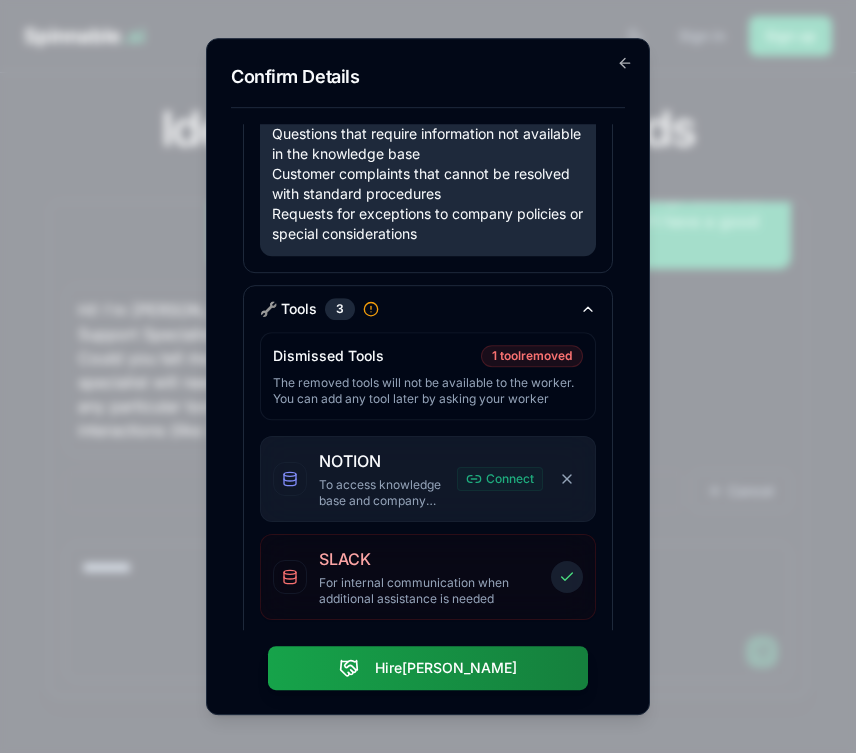 click on "Restore  SLACK" at bounding box center (567, 577) 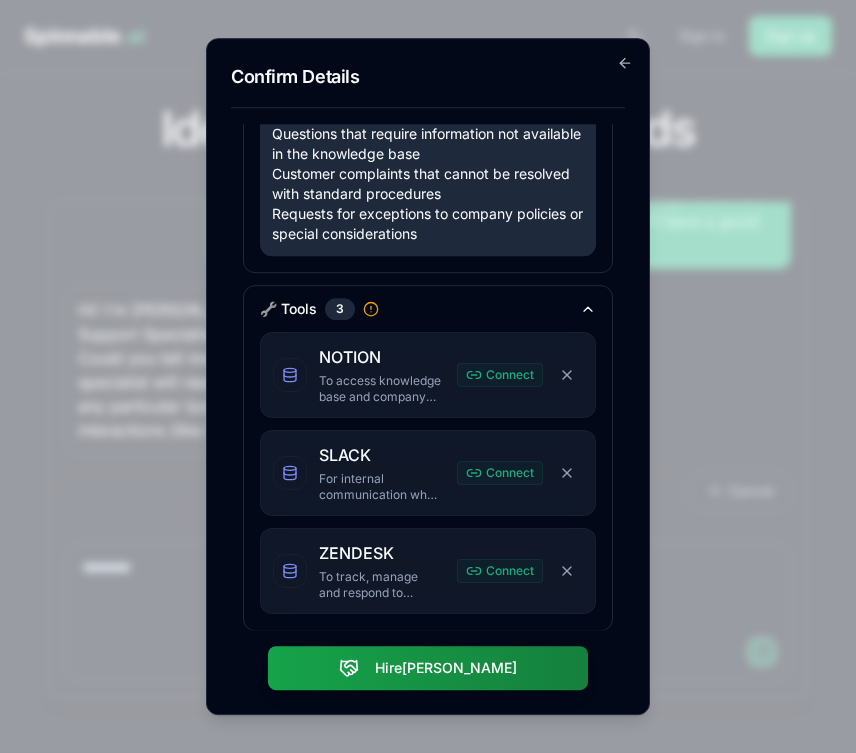 scroll, scrollTop: 0, scrollLeft: 0, axis: both 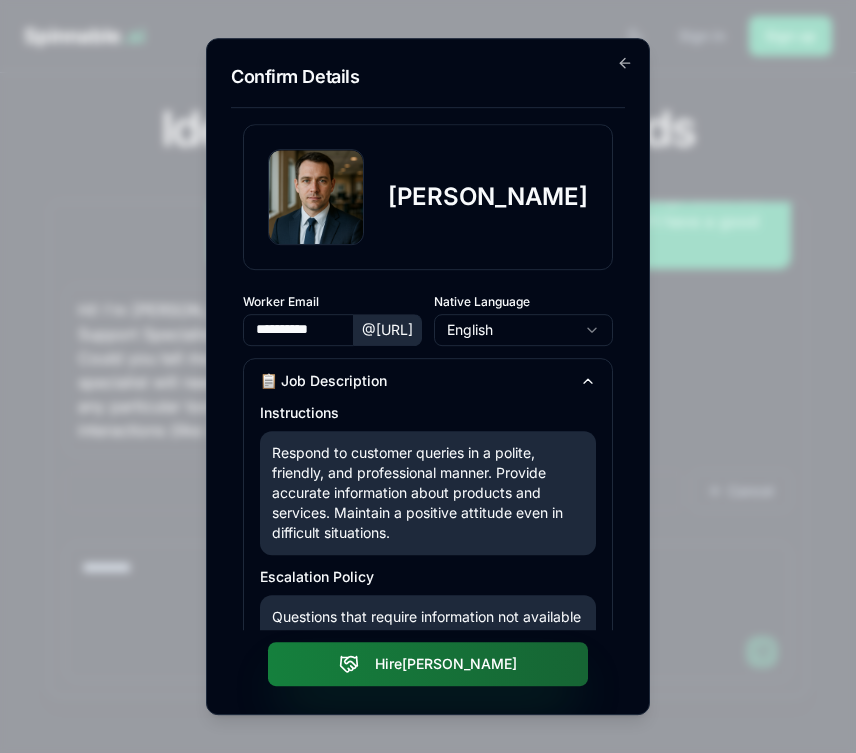 click on "Hire  [PERSON_NAME]" at bounding box center (428, 664) 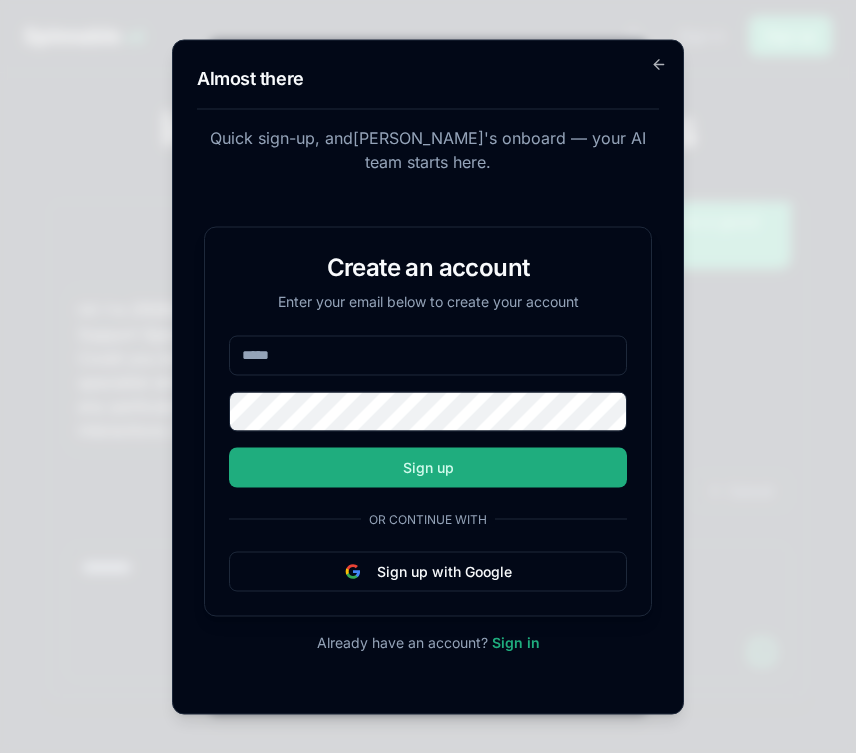 click at bounding box center [428, 355] 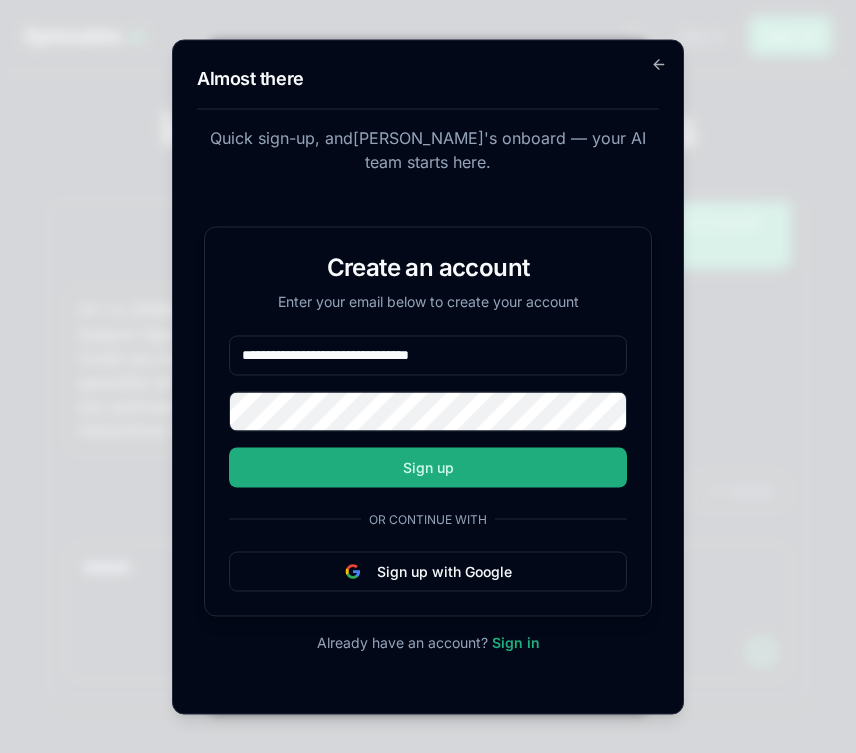 click on "**********" at bounding box center (428, 355) 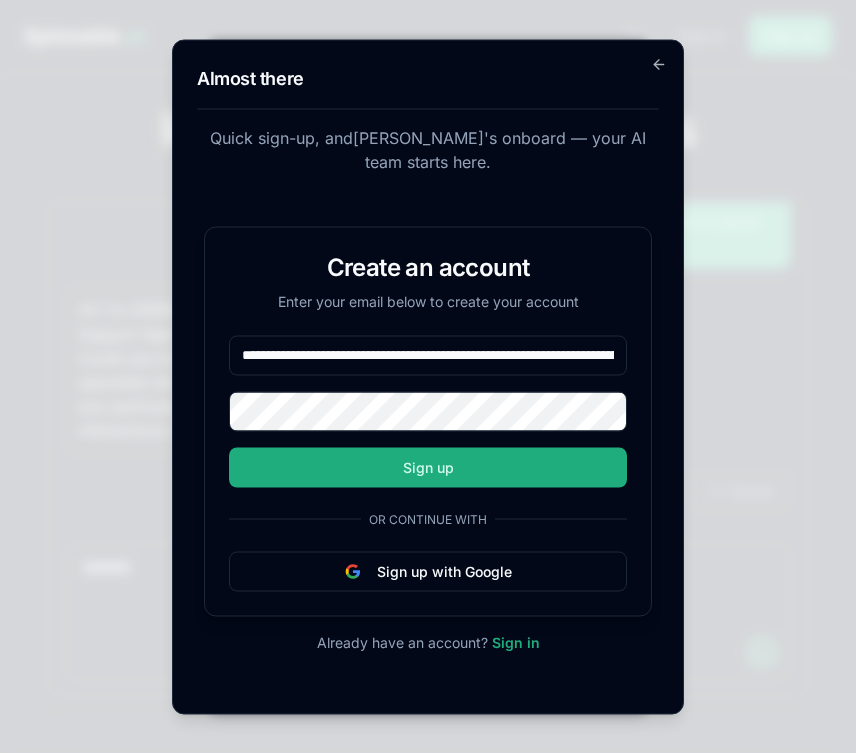 scroll, scrollTop: 0, scrollLeft: 1026, axis: horizontal 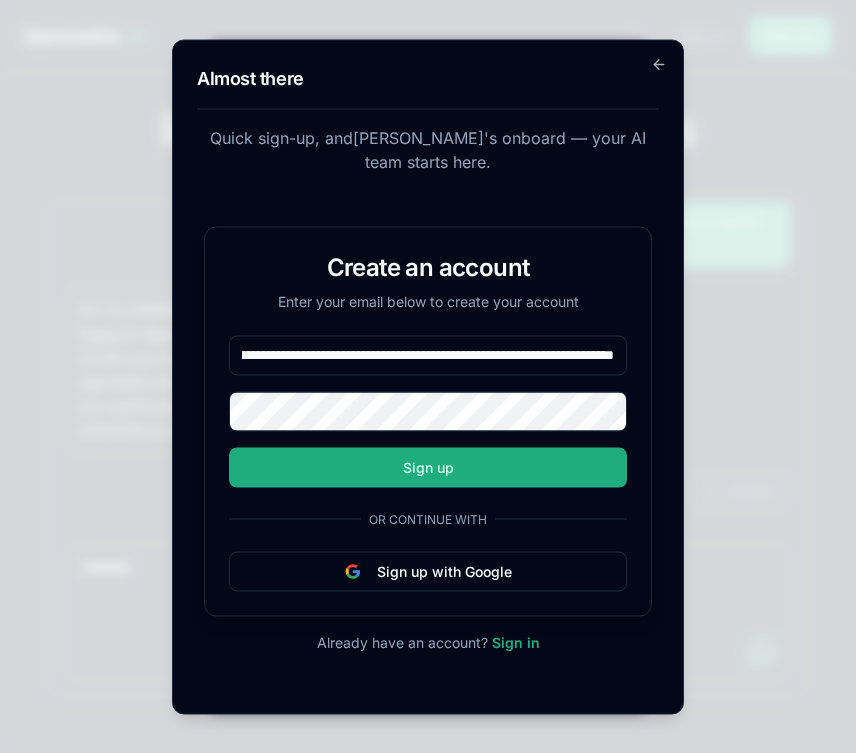 type on "**********" 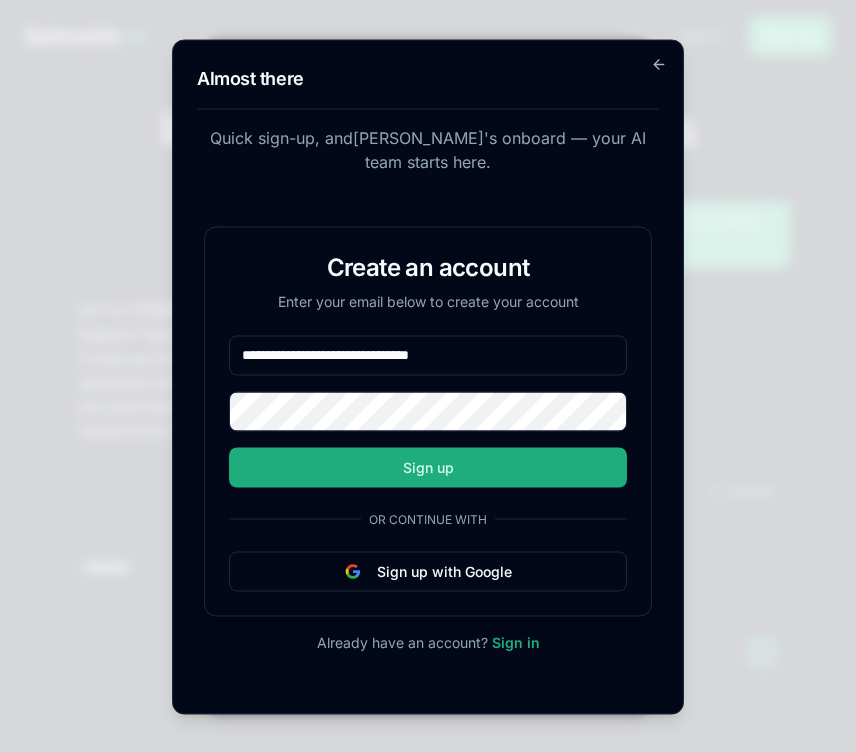 scroll, scrollTop: 0, scrollLeft: 0, axis: both 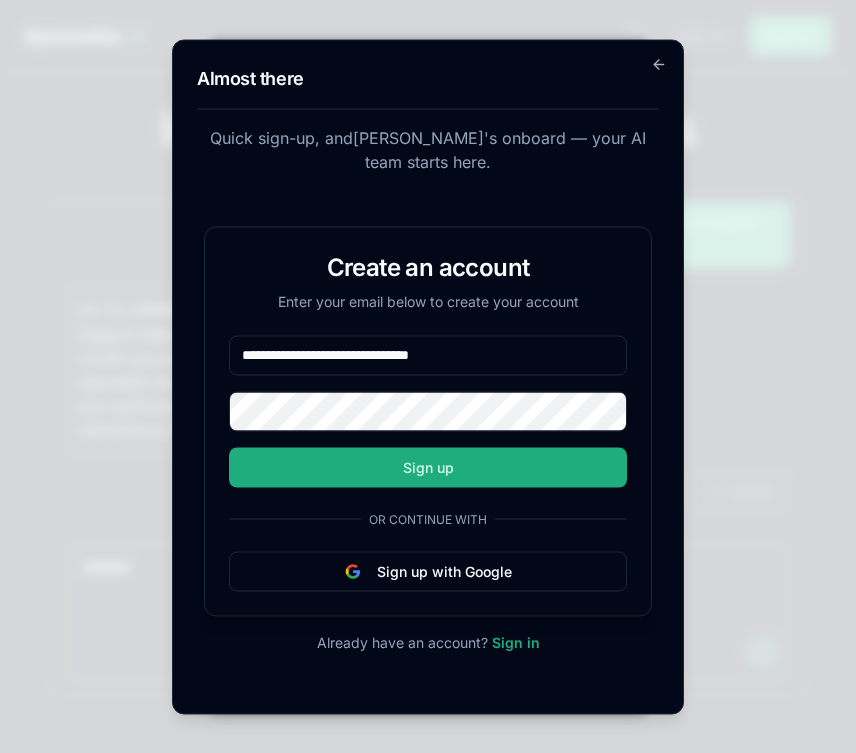 click on "**********" at bounding box center (428, 355) 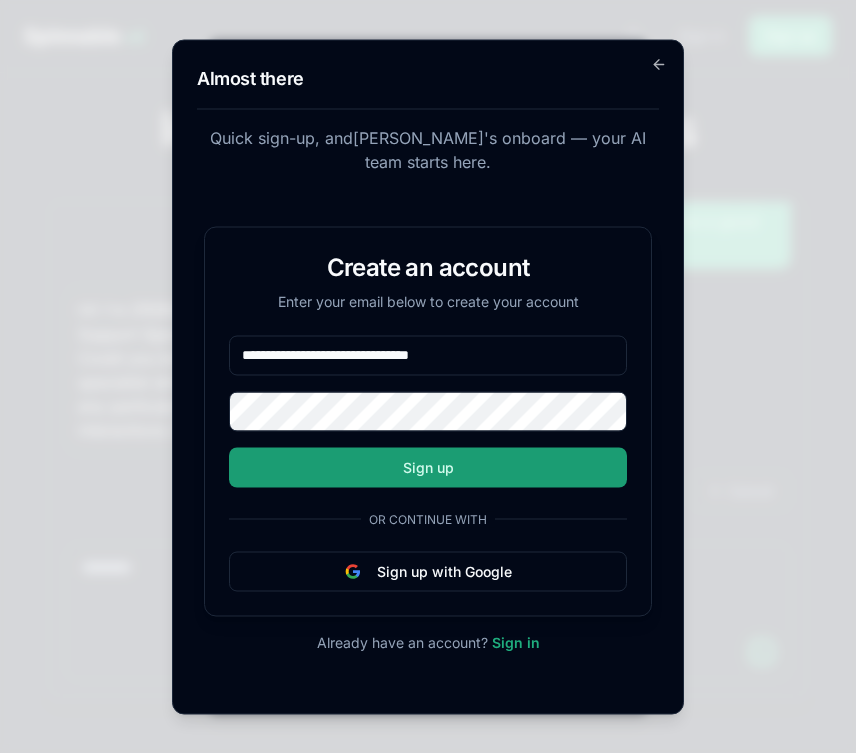 click on "Sign up" at bounding box center (428, 467) 